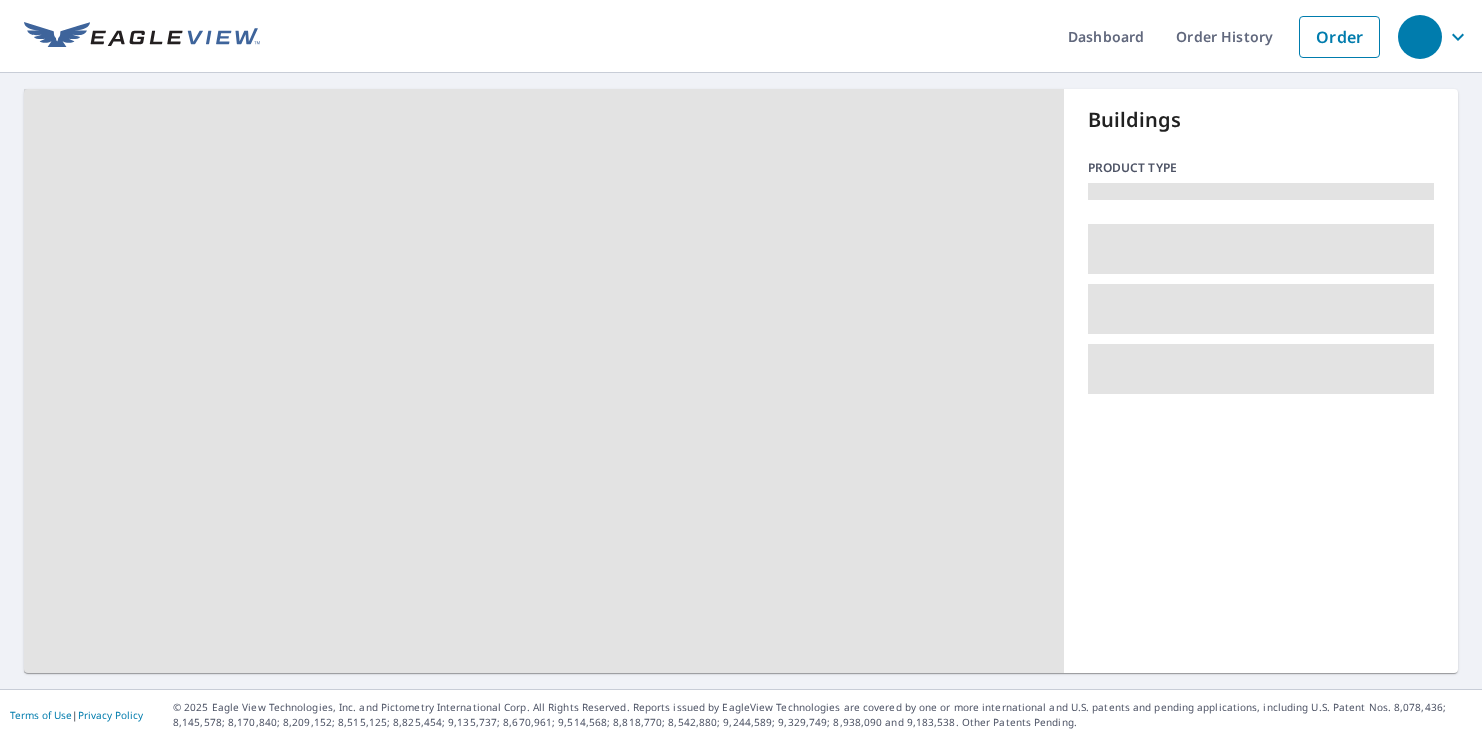 scroll, scrollTop: 0, scrollLeft: 0, axis: both 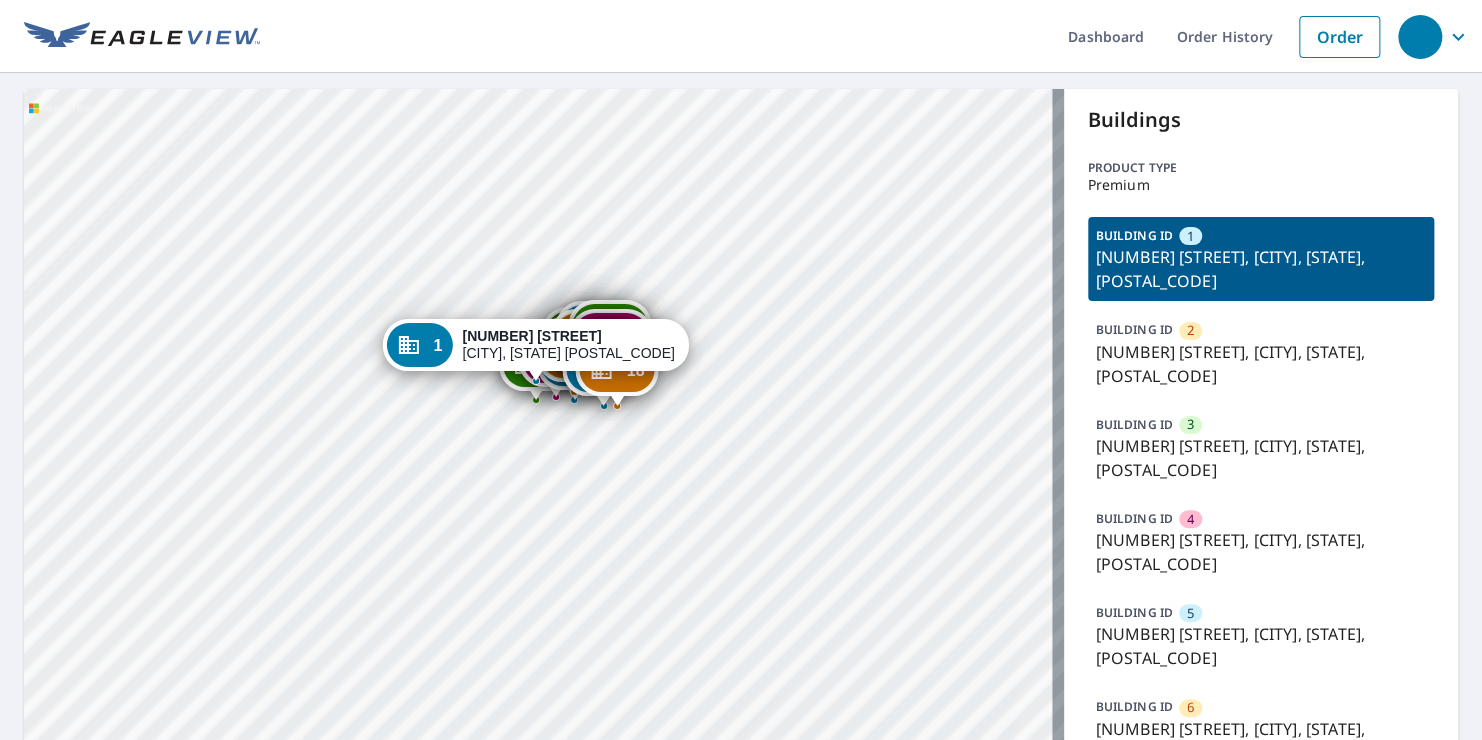 drag, startPoint x: 729, startPoint y: 592, endPoint x: 705, endPoint y: 368, distance: 225.28204 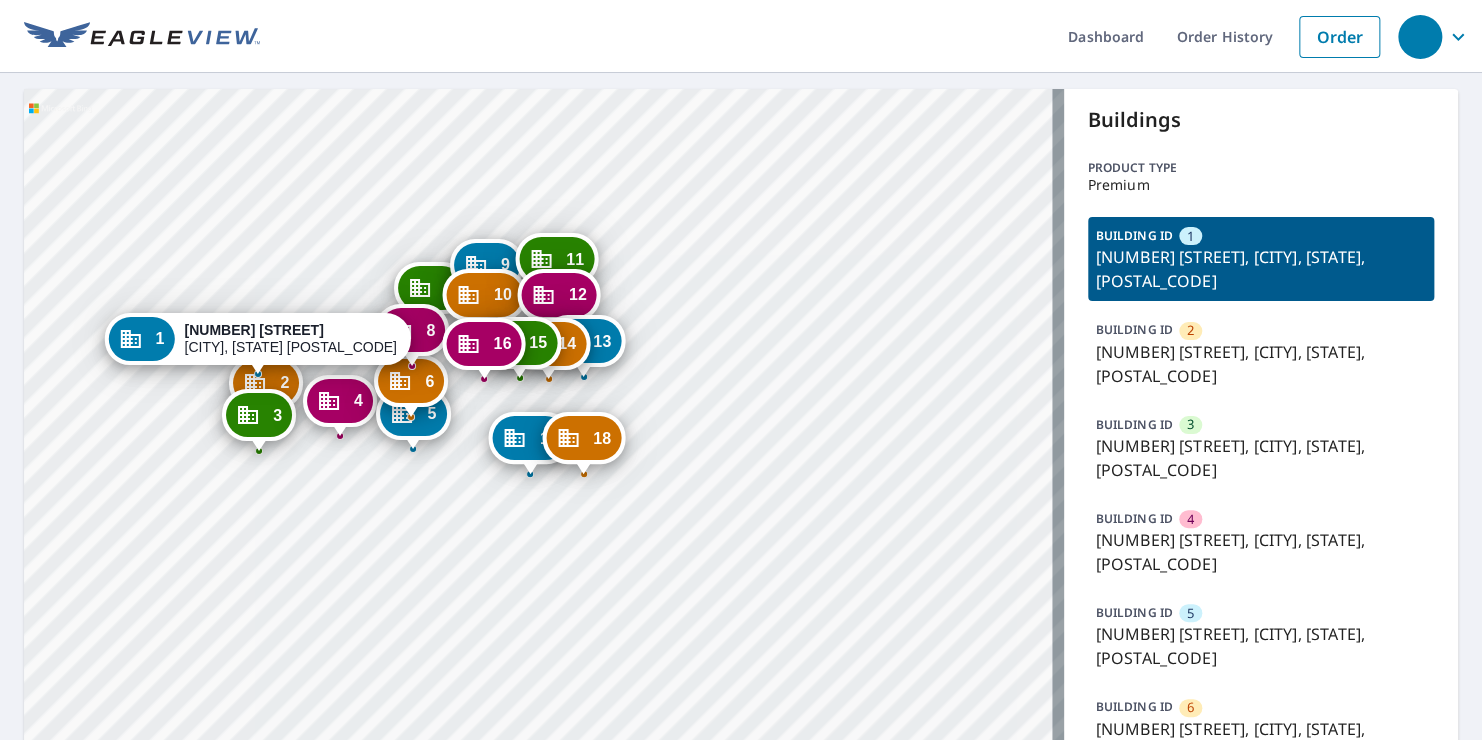 drag, startPoint x: 757, startPoint y: 425, endPoint x: 839, endPoint y: 420, distance: 82.1523 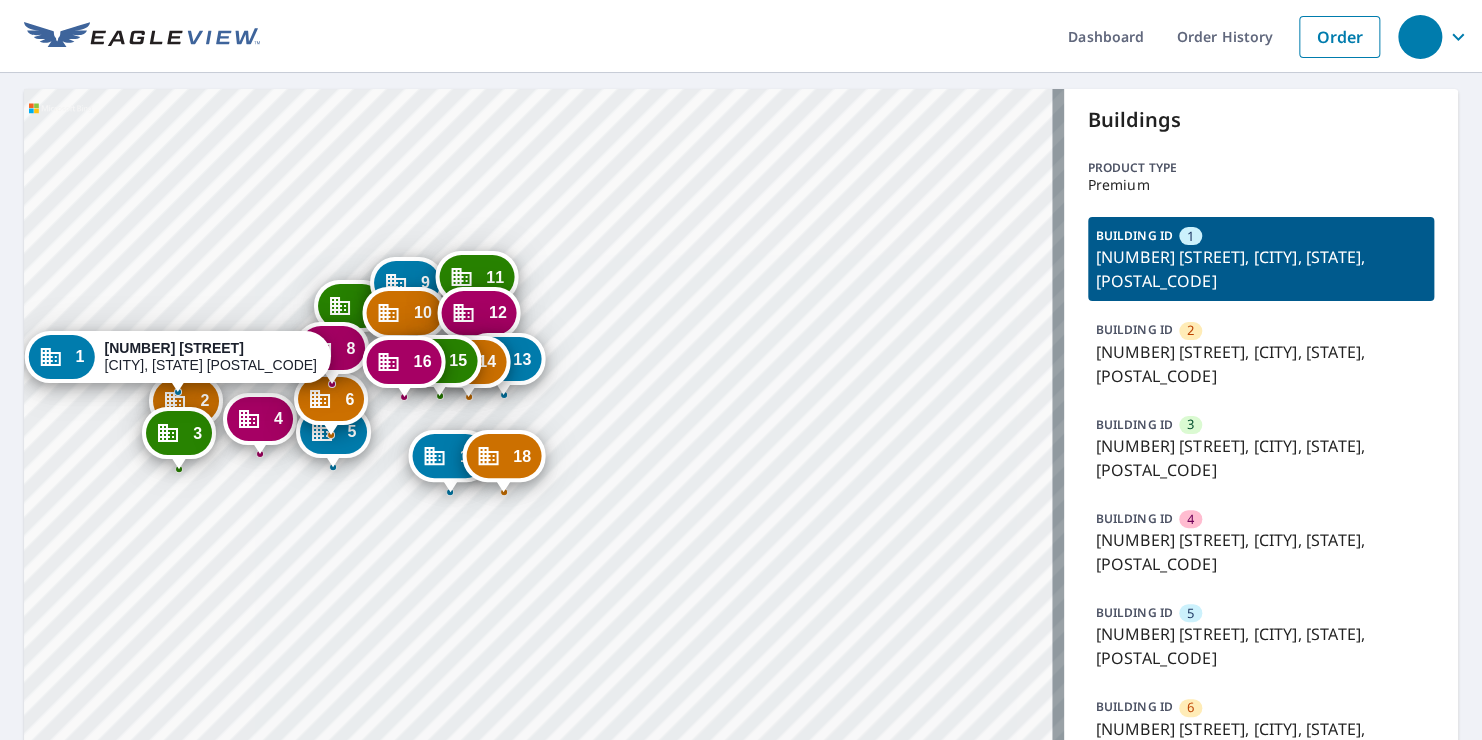 drag, startPoint x: 667, startPoint y: 453, endPoint x: 657, endPoint y: 478, distance: 26.925823 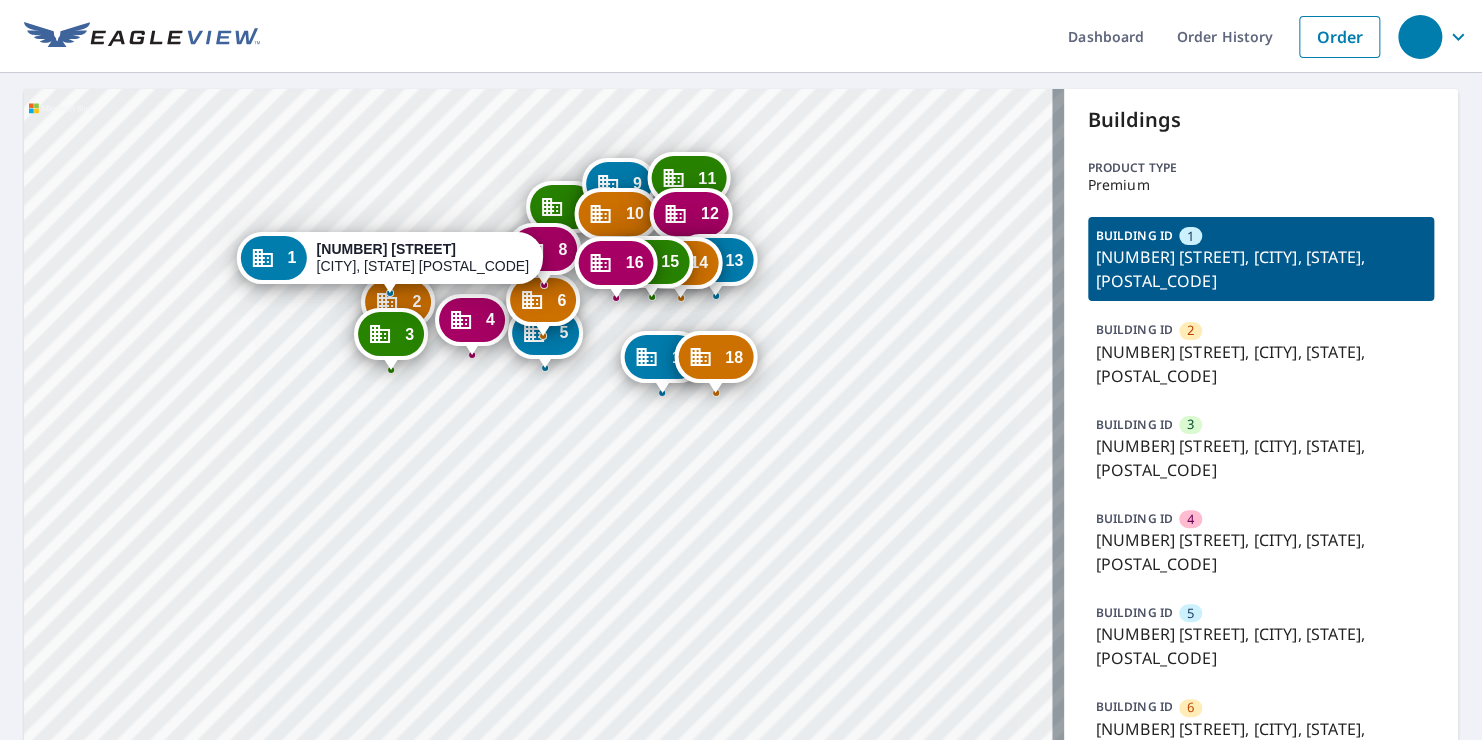 drag, startPoint x: 589, startPoint y: 471, endPoint x: 801, endPoint y: 371, distance: 234.40137 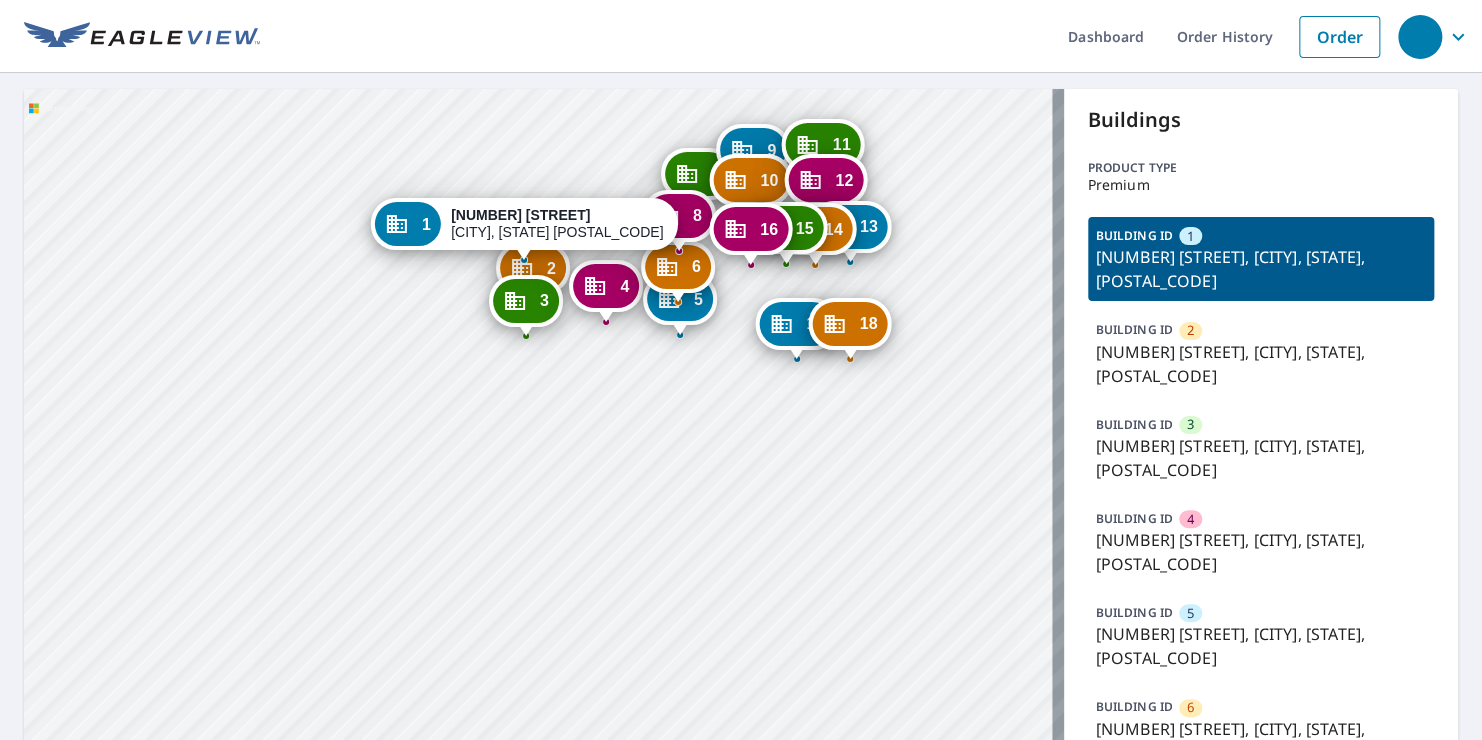 drag, startPoint x: 483, startPoint y: 430, endPoint x: 619, endPoint y: 387, distance: 142.6359 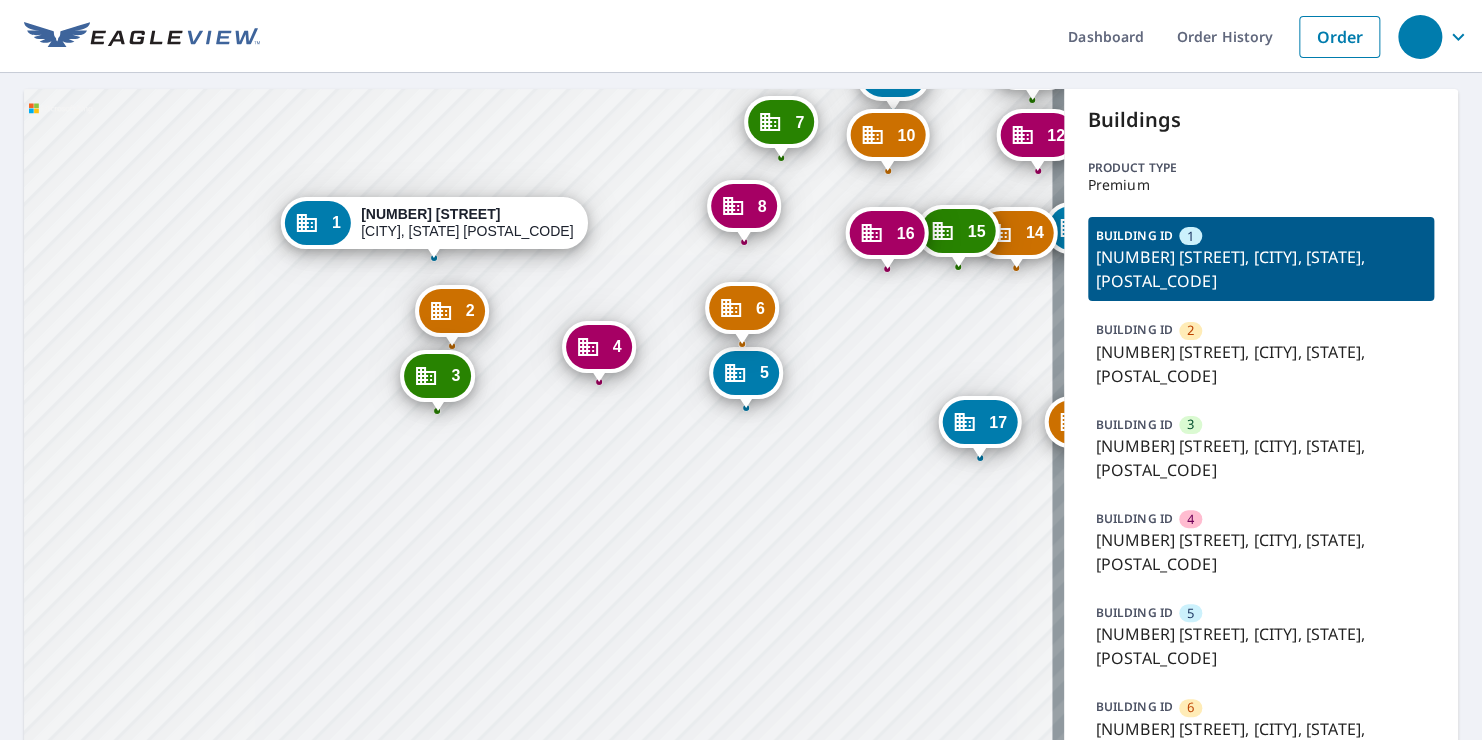 drag, startPoint x: 597, startPoint y: 380, endPoint x: 601, endPoint y: 458, distance: 78.10249 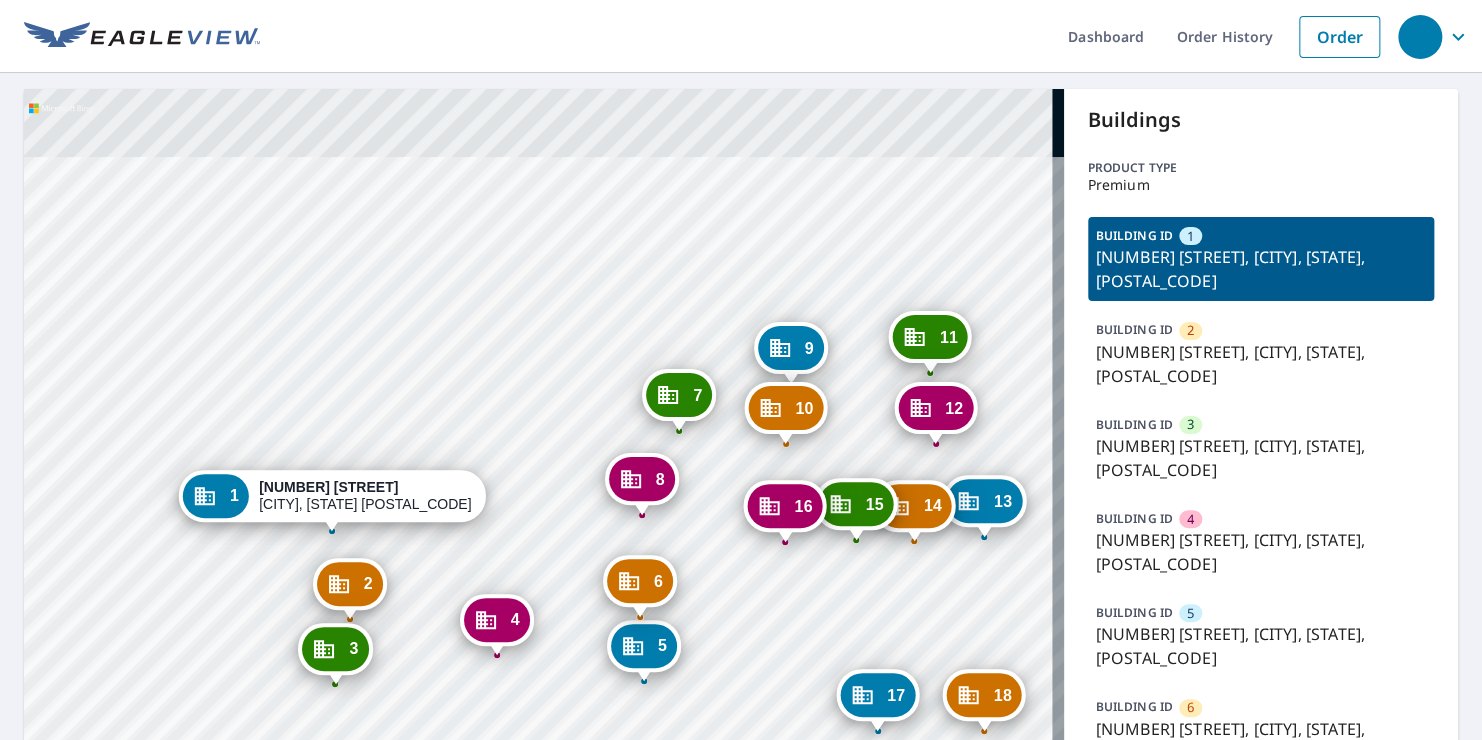 drag, startPoint x: 769, startPoint y: 391, endPoint x: 663, endPoint y: 441, distance: 117.20068 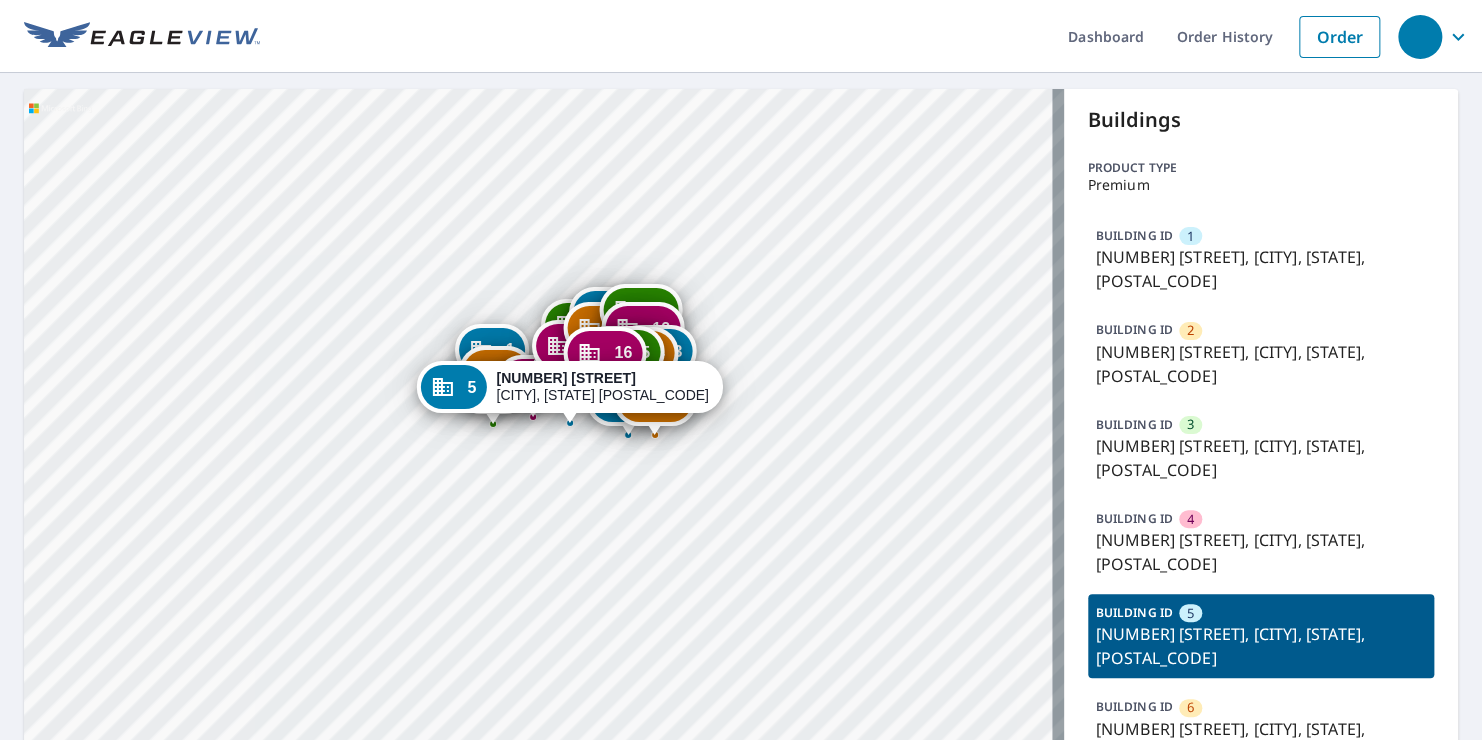 drag, startPoint x: 693, startPoint y: 601, endPoint x: 626, endPoint y: 495, distance: 125.39936 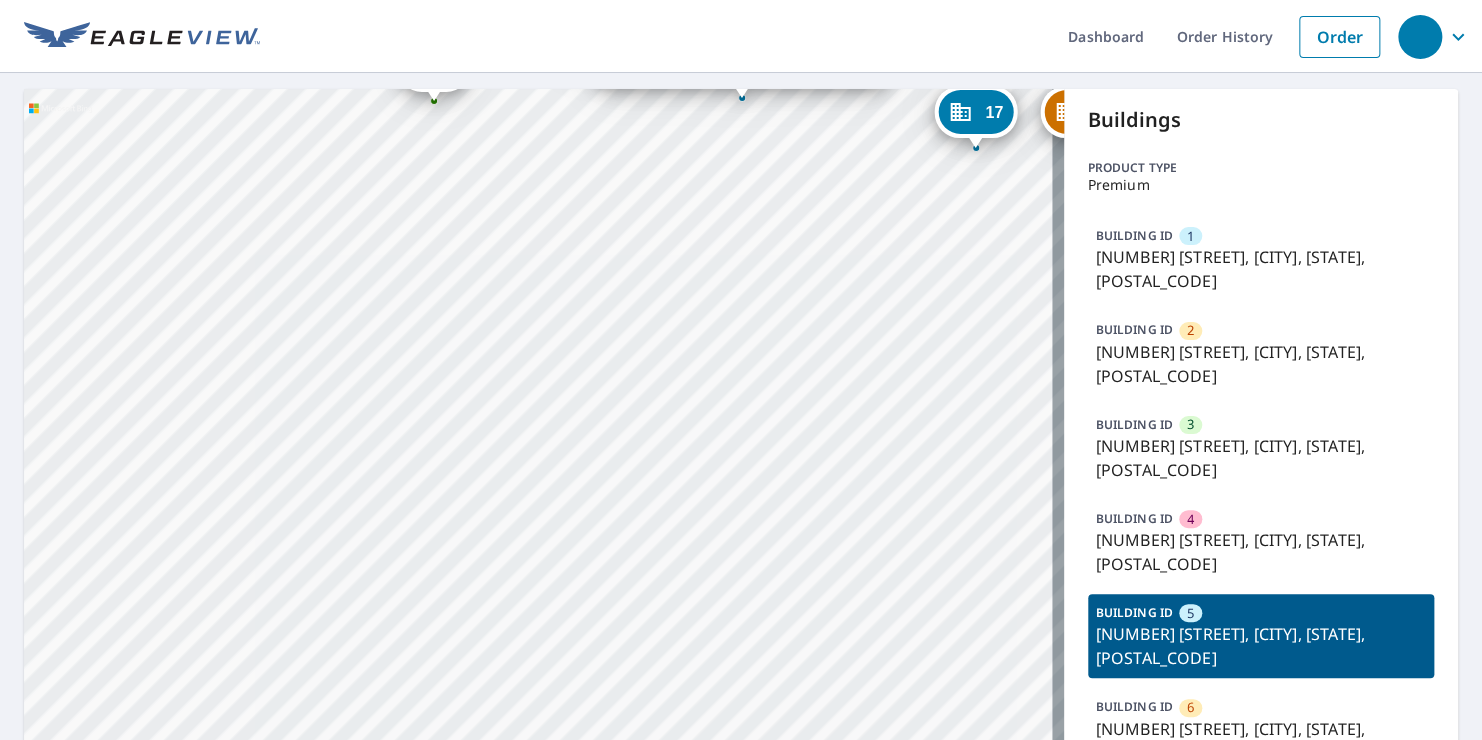 drag, startPoint x: 452, startPoint y: 312, endPoint x: 518, endPoint y: 706, distance: 399.4897 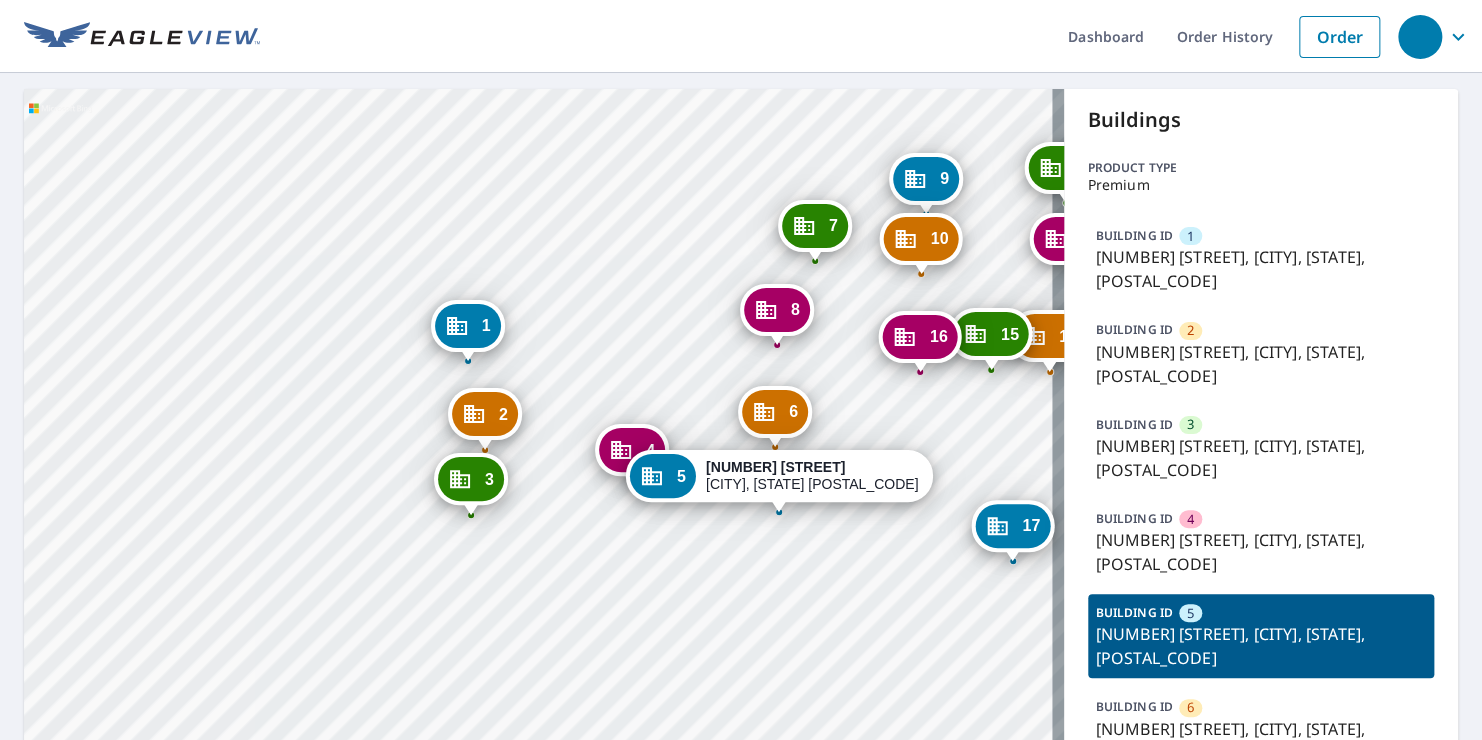 drag, startPoint x: 548, startPoint y: 536, endPoint x: 529, endPoint y: 477, distance: 61.983868 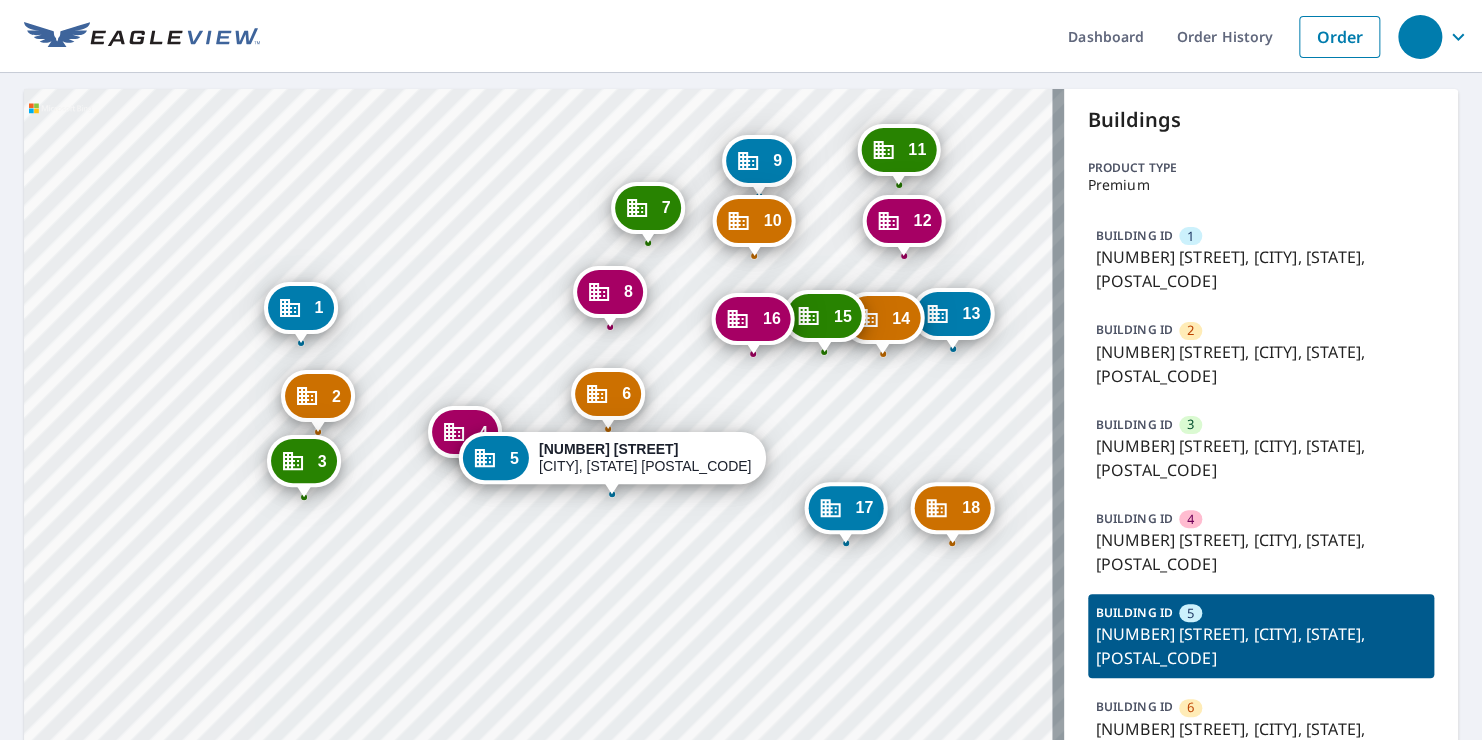 drag, startPoint x: 622, startPoint y: 496, endPoint x: 452, endPoint y: 480, distance: 170.75128 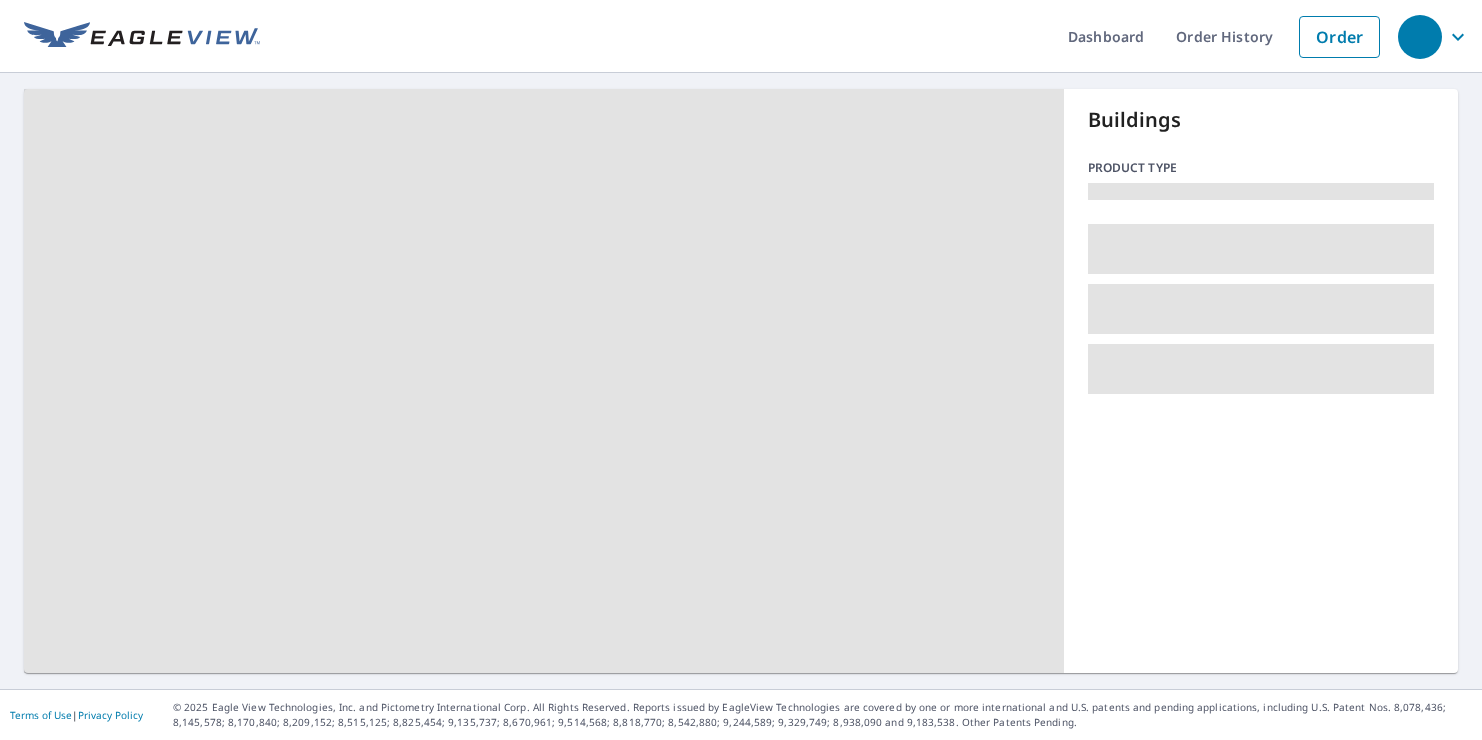 scroll, scrollTop: 0, scrollLeft: 0, axis: both 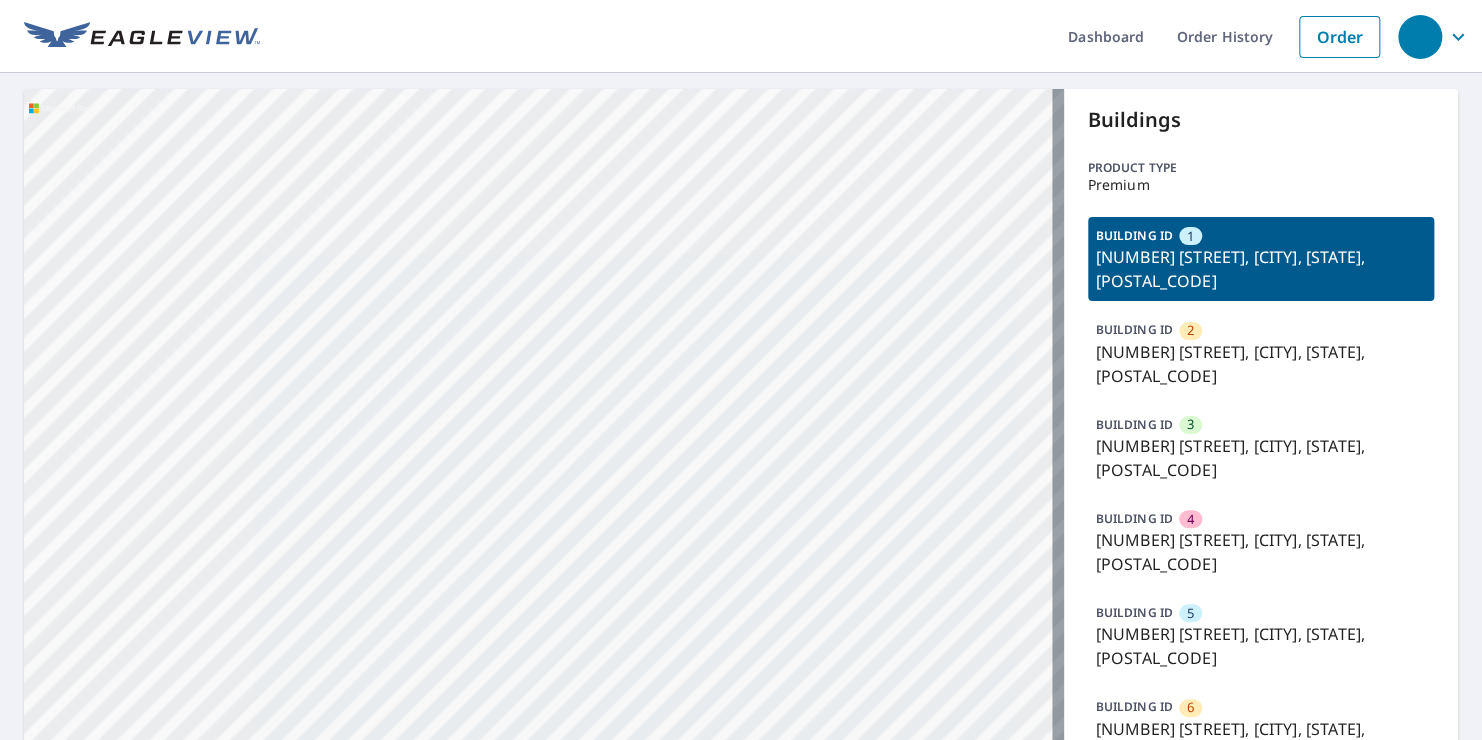 click on "Dashboard Order History Order 2 [NUMBER] [STREET] [CITY], [STATE] [POSTAL_CODE] 3 [NUMBER] [STREET] [CITY], [STATE] [POSTAL_CODE] 4 [NUMBER] [STREET] [CITY], [STATE] [POSTAL_CODE] 5 [NUMBER] [STREET] [CITY], [STATE] [POSTAL_CODE] 6 [NUMBER] [STREET] [CITY], [STATE] [POSTAL_CODE] 7 [NUMBER] [STREET] [CITY], [STATE] [POSTAL_CODE] 8 [NUMBER] [STREET] [CITY], [STATE] [POSTAL_CODE] 9 [NUMBER] [STREET] [CITY], [STATE] [POSTAL_CODE] 10 [NUMBER] [STREET] [CITY], [STATE] [POSTAL_CODE] 11 [NUMBER] [STREET] [CITY], [STATE] [POSTAL_CODE] 12 [NUMBER] [STREET] [CITY], [STATE] [POSTAL_CODE] 13 [NUMBER] [STREET] [CITY], [STATE] [POSTAL_CODE] 14 [NUMBER] [STREET] [CITY], [STATE] [POSTAL_CODE] 1 [NUMBER] [STREET] [CITY], [STATE] [POSTAL_CODE] Aerial Road A standard road map Aerial A detailed look from above Labels Labels 50 feet 20 m © 2025 TomTom, © Vexcel Imaging, © 2025 Microsoft Corporation,  © OpenStreetMap Terms © 2025 TomTom, Earthstar Geographics SIO, © 2025 Microsoft Corporation, ©   OpenStreetMap   Terms Images provided by Bing Maps are for property identification purposes only and are not a representation of EagleView images or the availability of images for the property. Buildings 1 2 3" at bounding box center (741, 370) 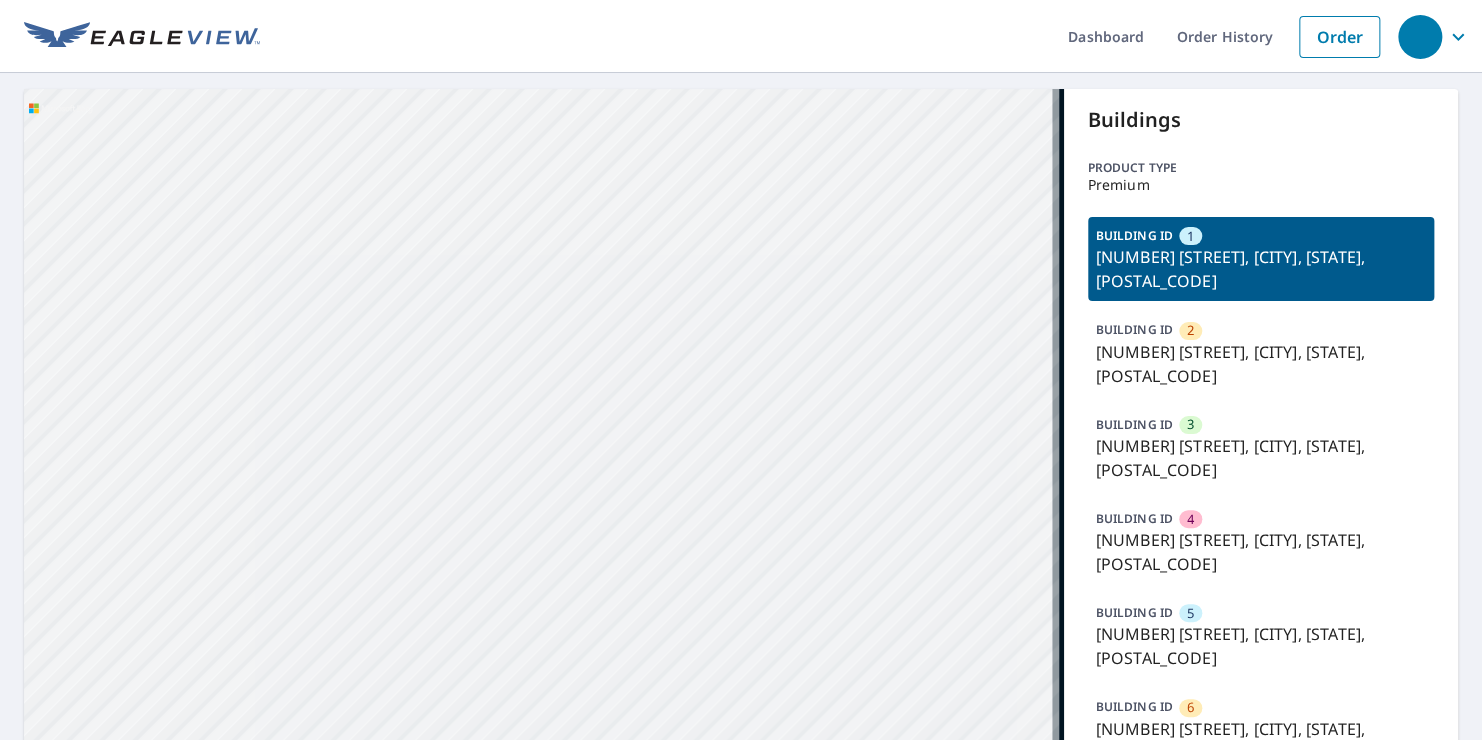 click on "2 [NUMBER] [STREET] [CITY], [STATE] [POSTAL_CODE] 3 [NUMBER] [STREET] [CITY], [STATE] [POSTAL_CODE] 4 [NUMBER] [STREET] [CITY], [STATE] [POSTAL_CODE] 5 [NUMBER] [STREET] [CITY], [STATE] [POSTAL_CODE] 6 [NUMBER] [STREET] [CITY], [STATE] [POSTAL_CODE] 7 [NUMBER] [STREET] [CITY], [STATE] [POSTAL_CODE] 8 [NUMBER] [STREET] [CITY], [STATE] [POSTAL_CODE] 9 [NUMBER] [STREET] [CITY], [STATE] [POSTAL_CODE] 10 [NUMBER] [STREET] [CITY], [STATE] [POSTAL_CODE] 11 [NUMBER] [STREET] [CITY], [STATE] [POSTAL_CODE] 12 [NUMBER] [STREET] [CITY], [STATE] [POSTAL_CODE] 13 [NUMBER] [STREET] [CITY], [STATE] [POSTAL_CODE] 14 [NUMBER] [STREET] [CITY], [STATE] [POSTAL_CODE] 1 [NUMBER] [STREET] [CITY], [STATE] [POSTAL_CODE]" at bounding box center (544, 816) 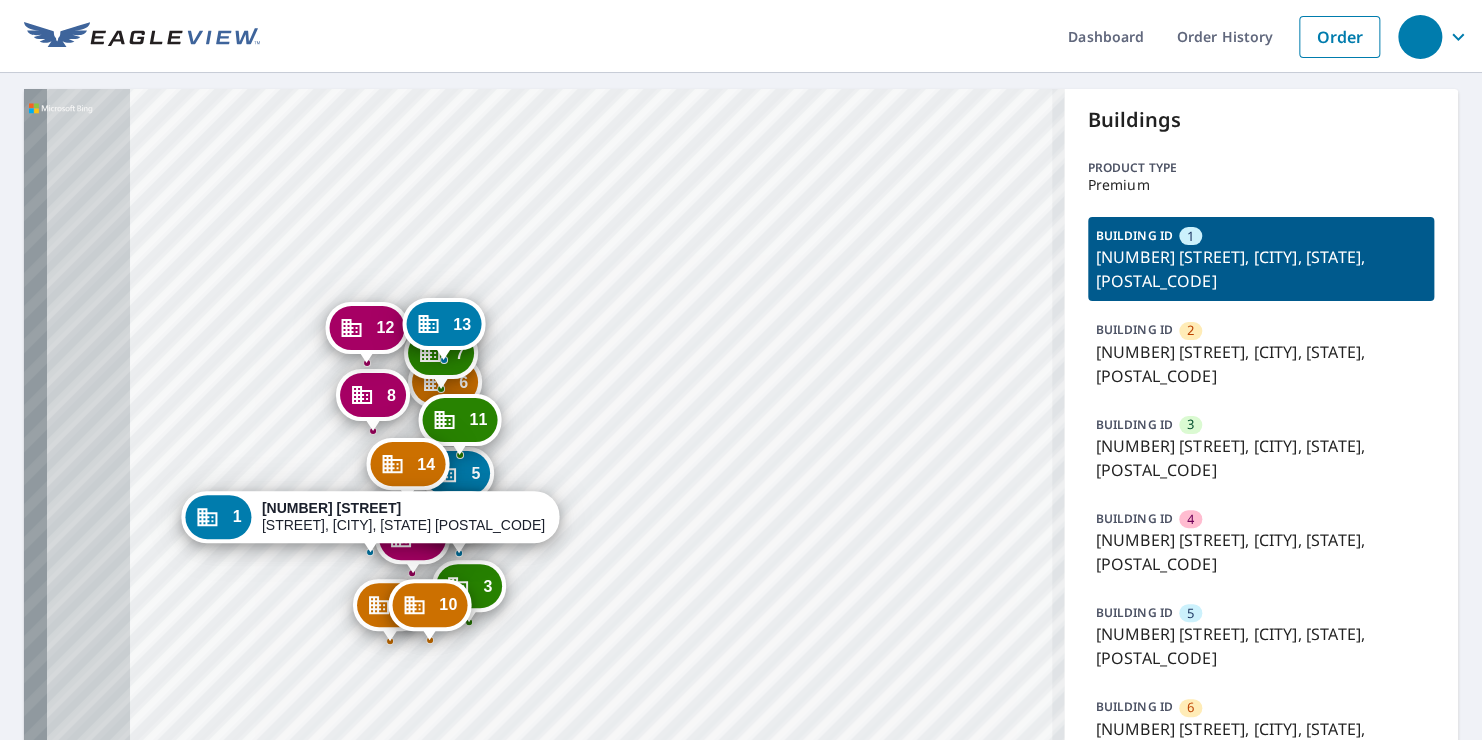 drag, startPoint x: 612, startPoint y: 385, endPoint x: 703, endPoint y: 336, distance: 103.35376 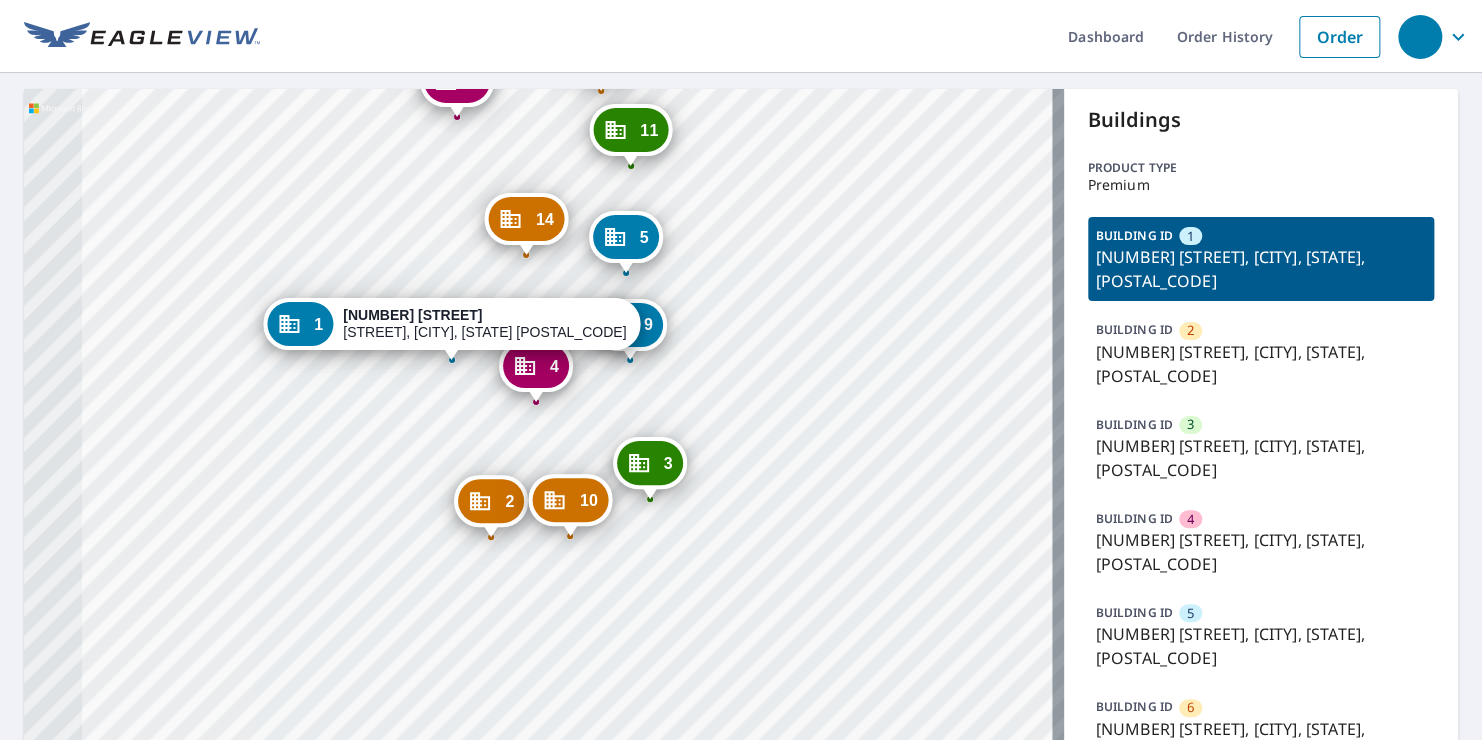 drag, startPoint x: 674, startPoint y: 338, endPoint x: 685, endPoint y: 329, distance: 14.21267 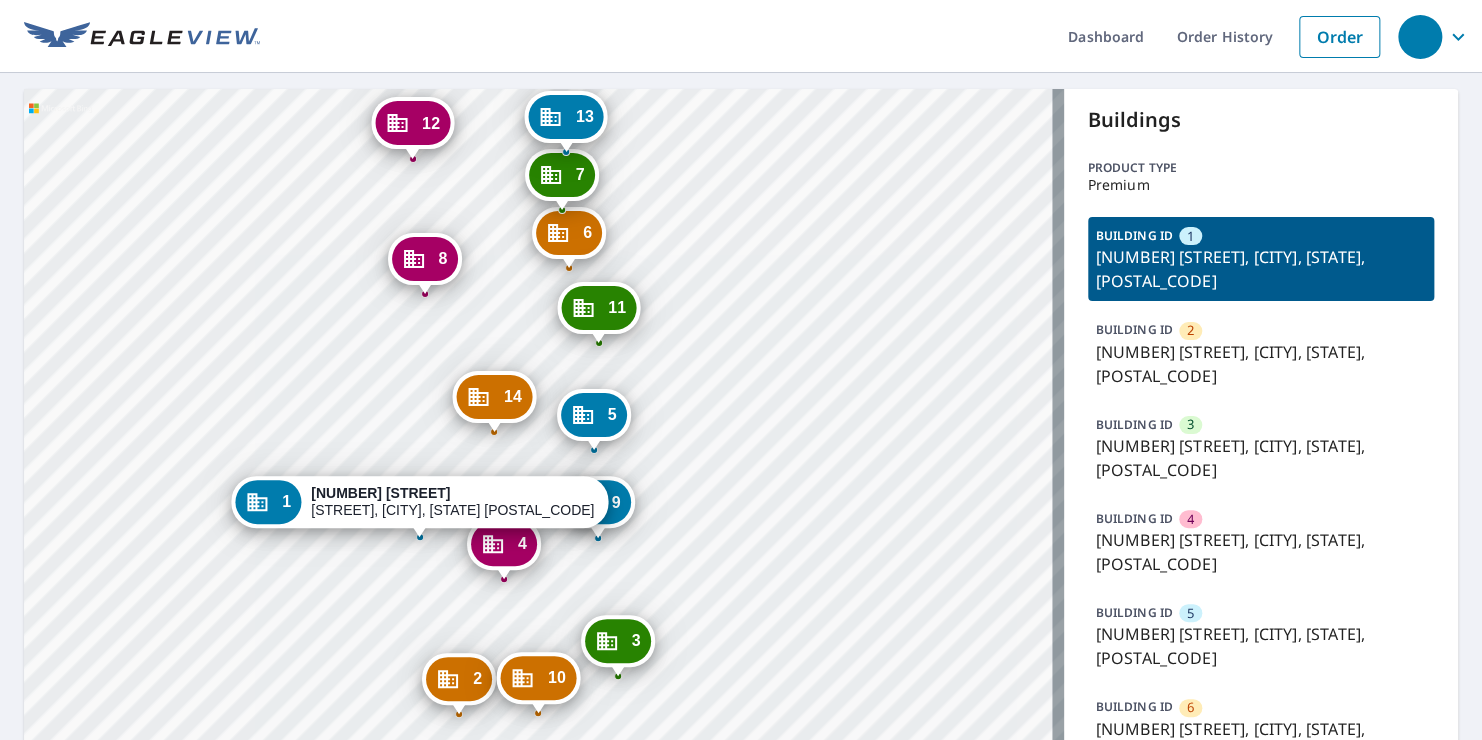 drag, startPoint x: 625, startPoint y: 300, endPoint x: 761, endPoint y: 546, distance: 281.09073 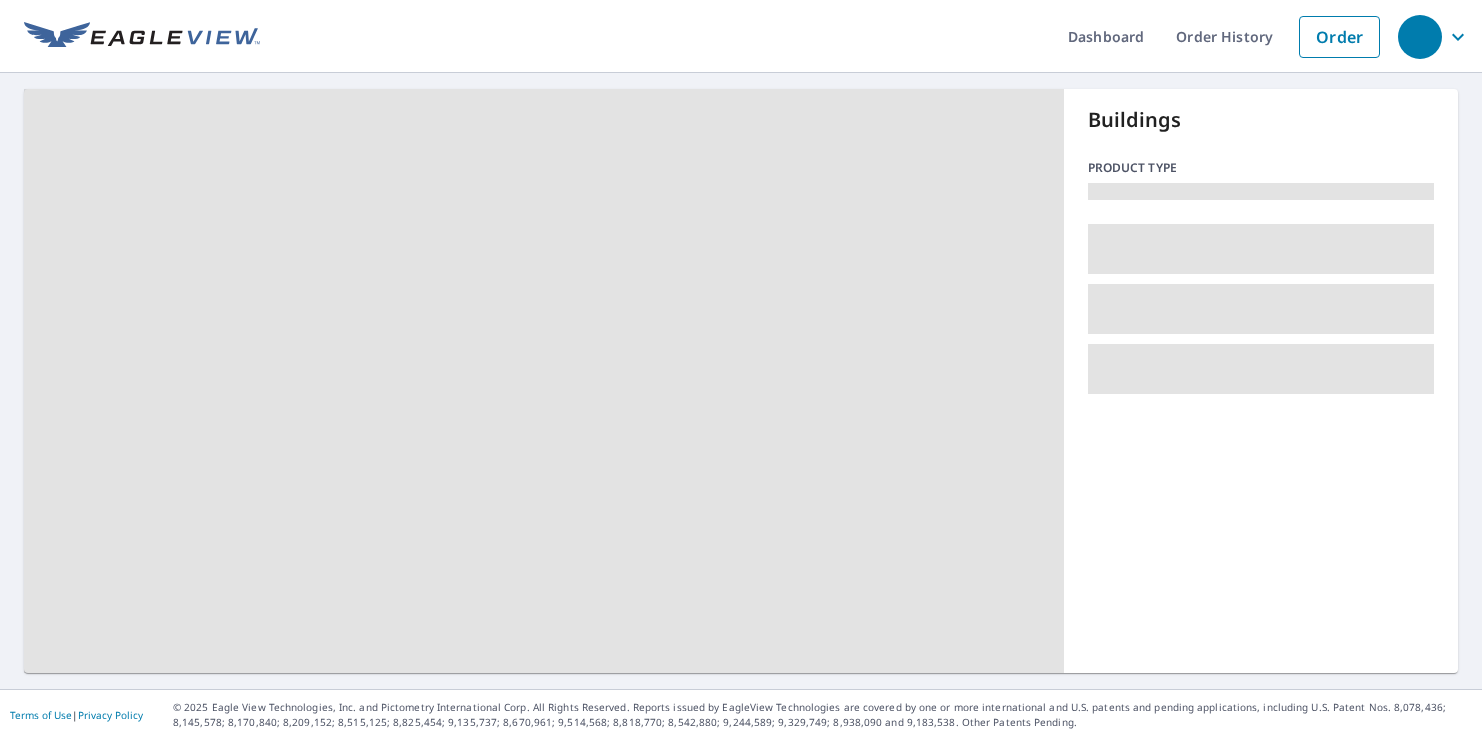 scroll, scrollTop: 0, scrollLeft: 0, axis: both 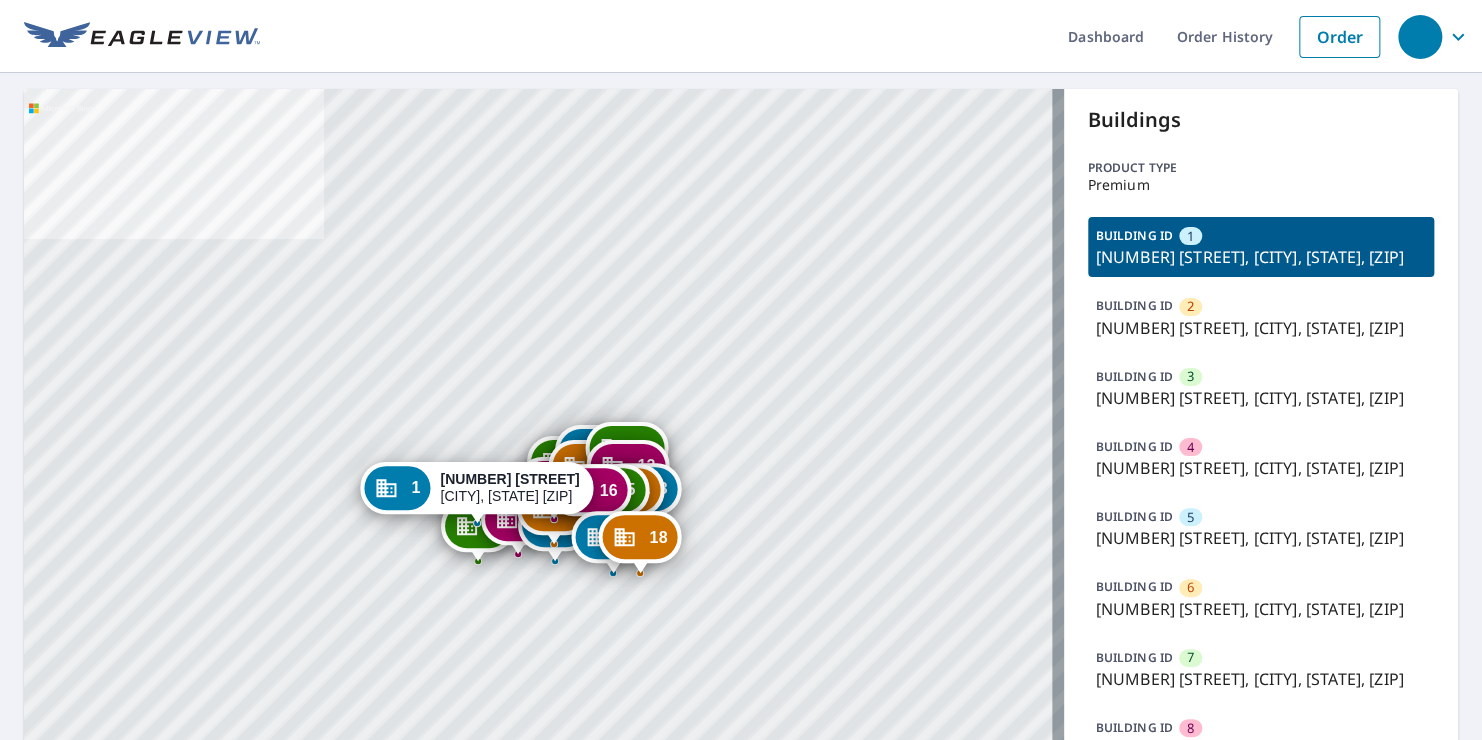 drag, startPoint x: 847, startPoint y: 471, endPoint x: 714, endPoint y: 221, distance: 283.17664 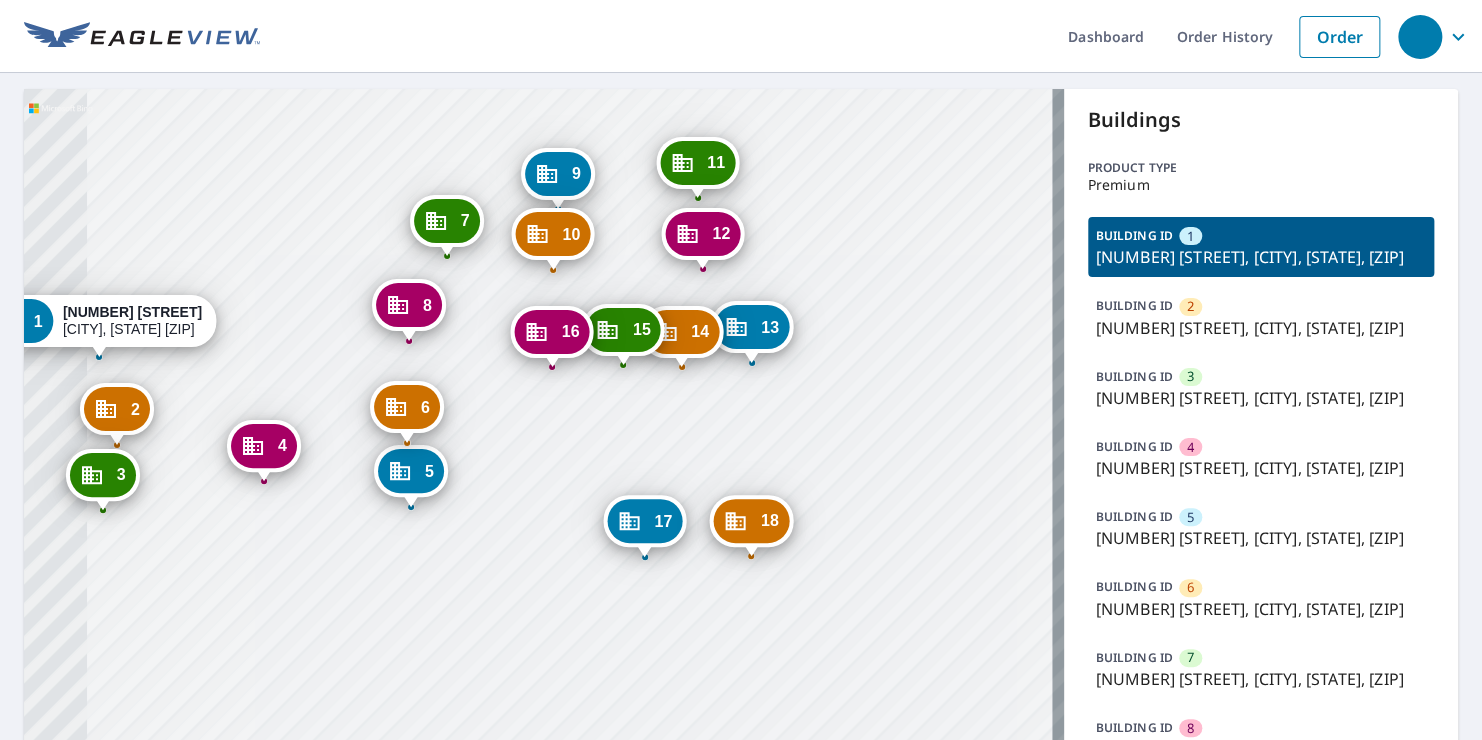 drag, startPoint x: 771, startPoint y: 294, endPoint x: 805, endPoint y: 281, distance: 36.40055 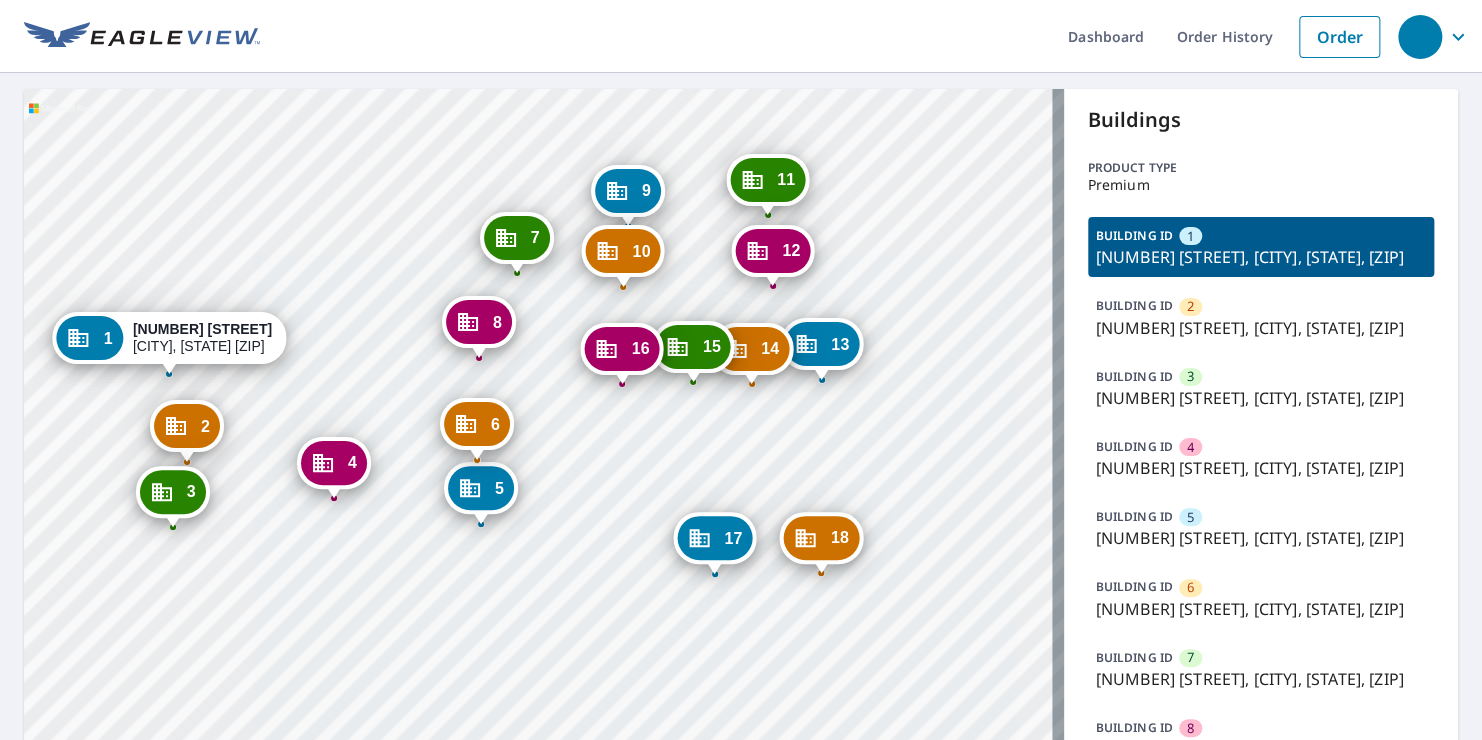 drag, startPoint x: 861, startPoint y: 428, endPoint x: 861, endPoint y: 492, distance: 64 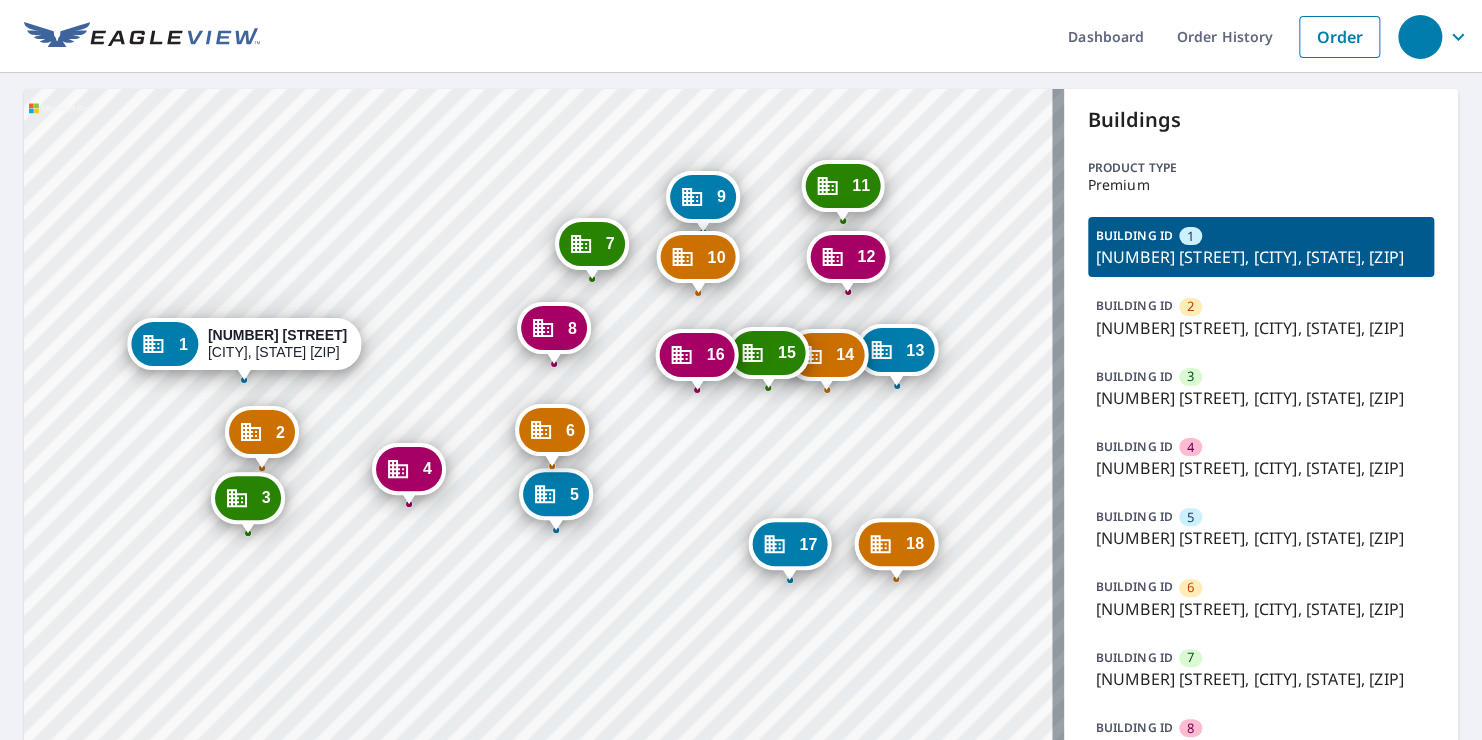 drag, startPoint x: 636, startPoint y: 572, endPoint x: 709, endPoint y: 580, distance: 73.43705 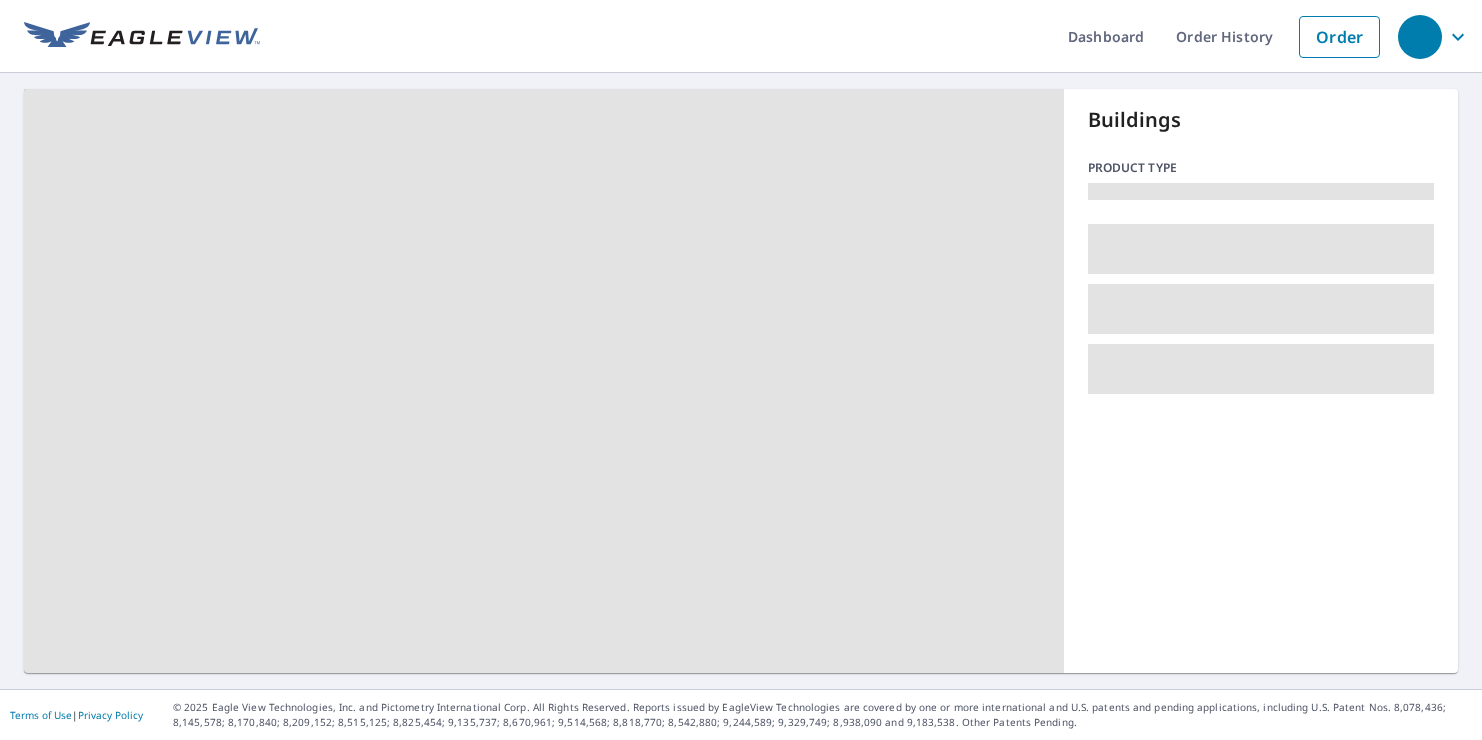 scroll, scrollTop: 0, scrollLeft: 0, axis: both 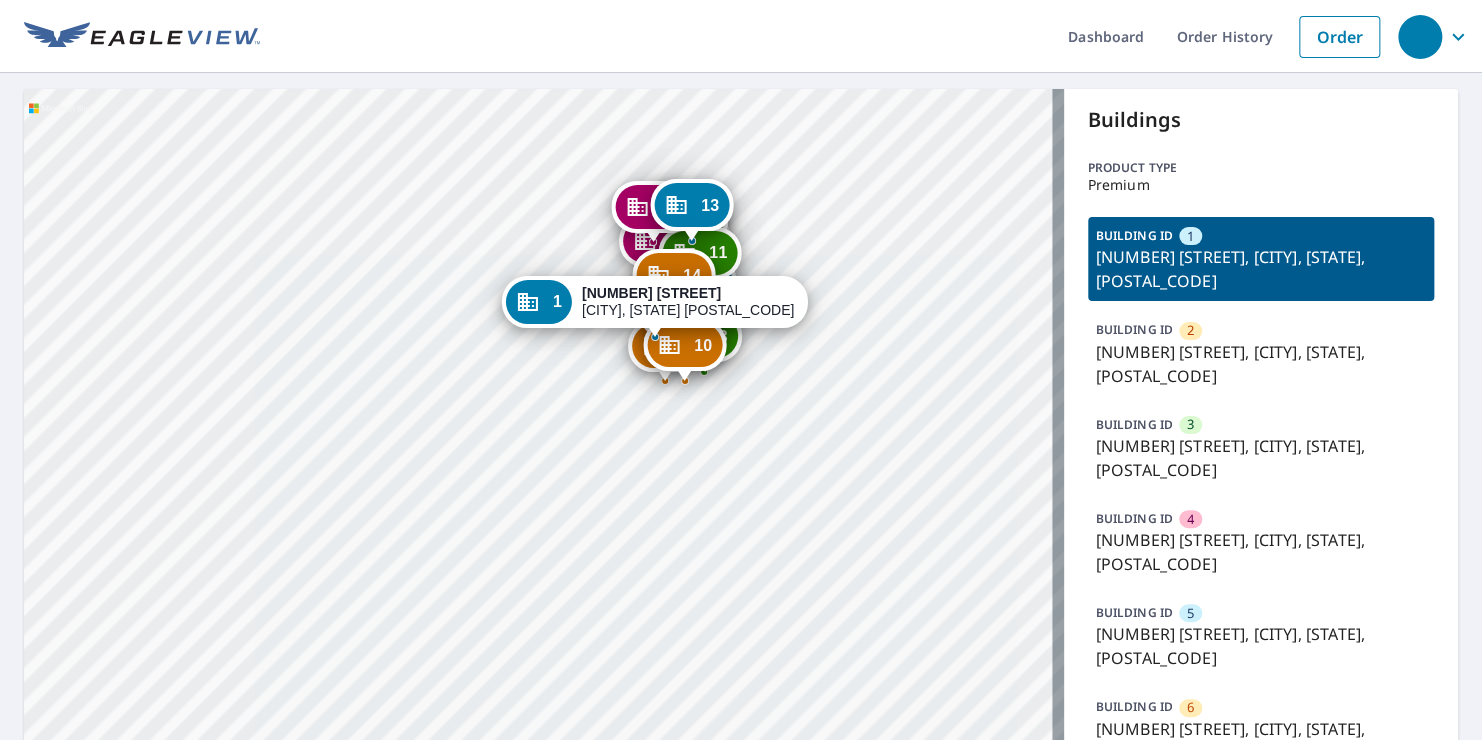 drag, startPoint x: 668, startPoint y: 593, endPoint x: 784, endPoint y: 292, distance: 322.57867 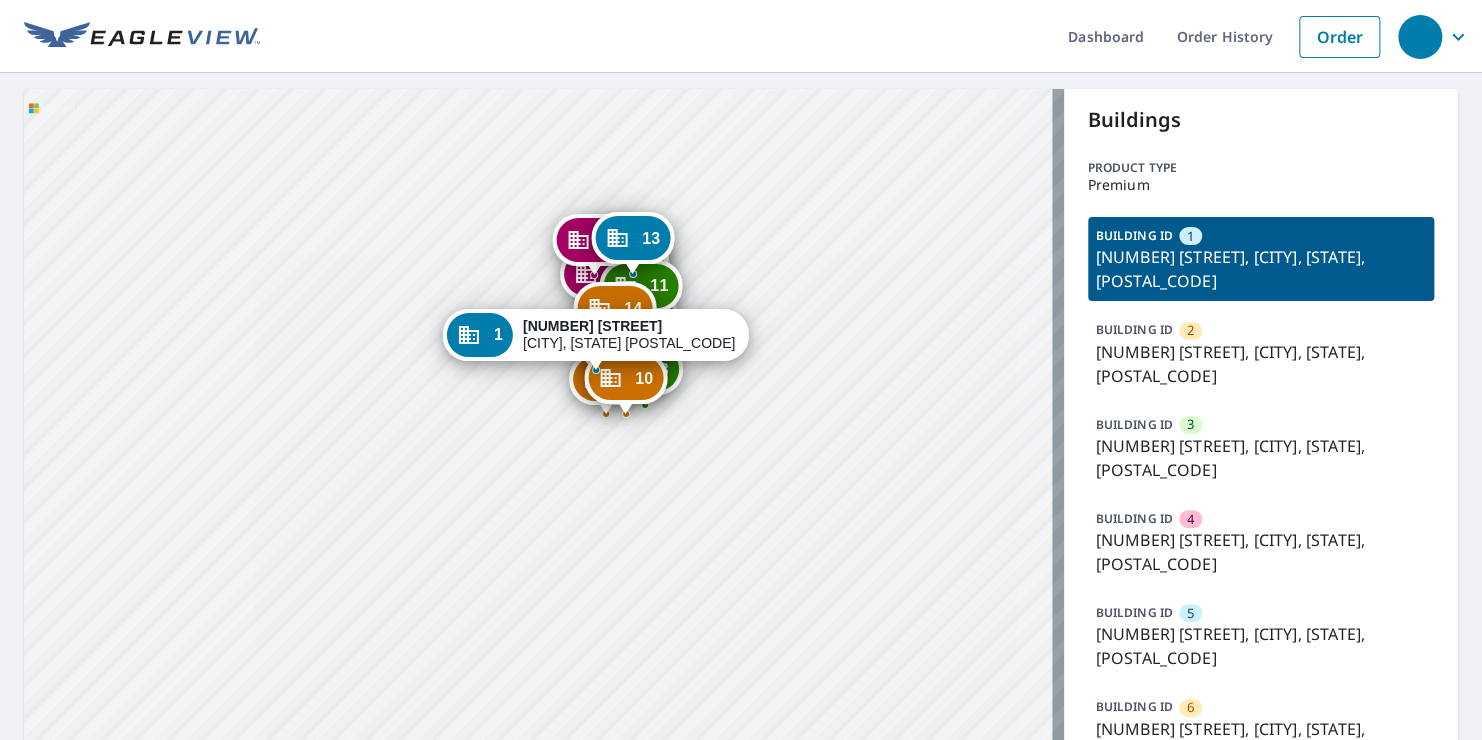 drag, startPoint x: 560, startPoint y: 428, endPoint x: 505, endPoint y: 439, distance: 56.089214 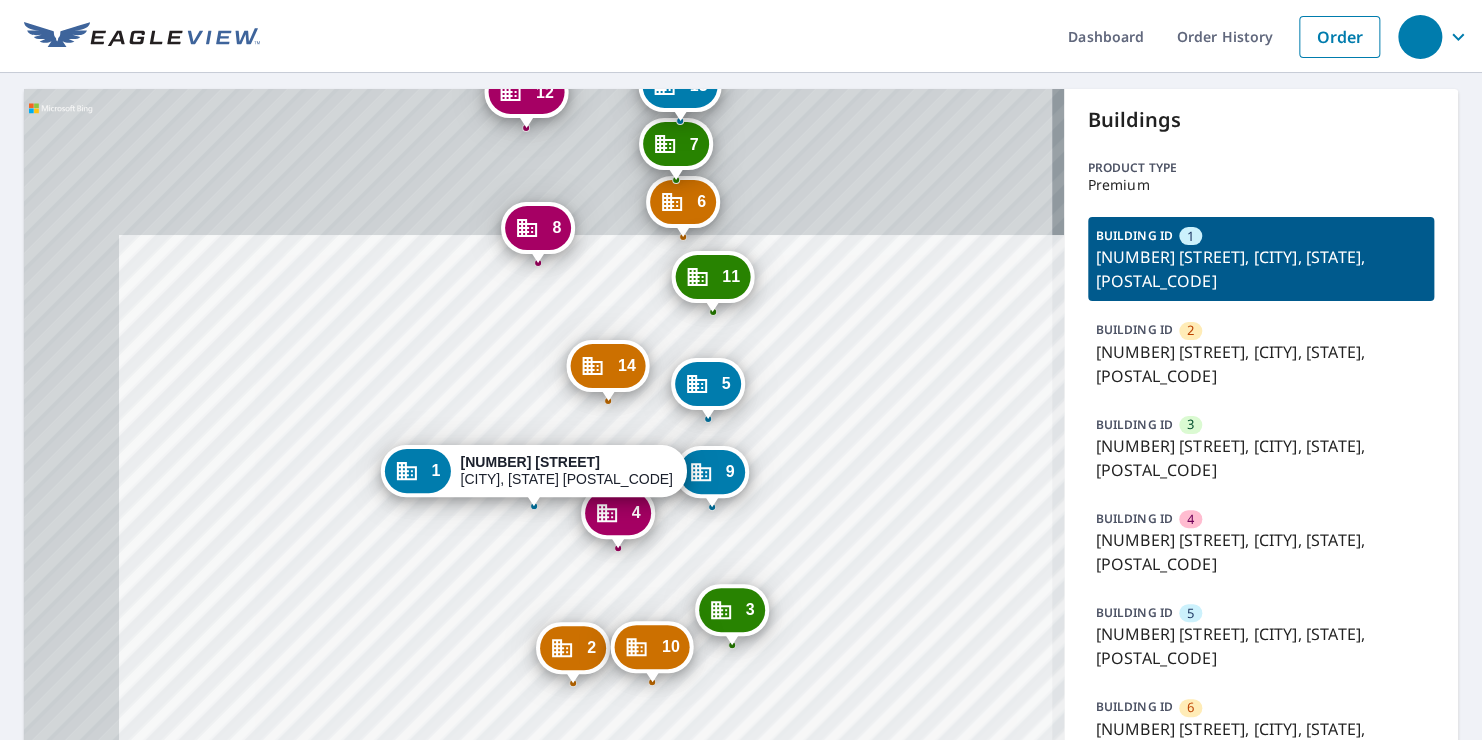 drag, startPoint x: 709, startPoint y: 320, endPoint x: 910, endPoint y: 640, distance: 377.8902 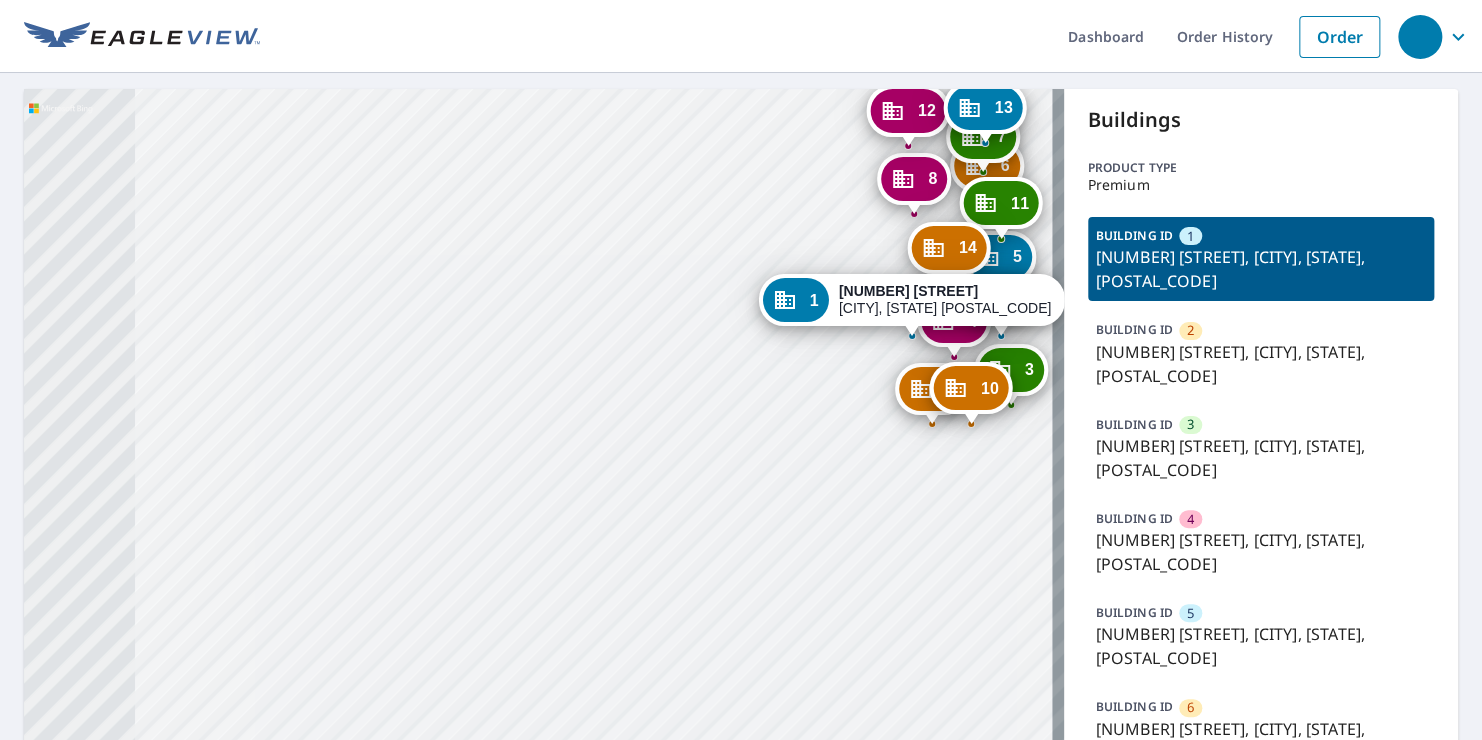 drag, startPoint x: 281, startPoint y: 548, endPoint x: 493, endPoint y: 359, distance: 284.01584 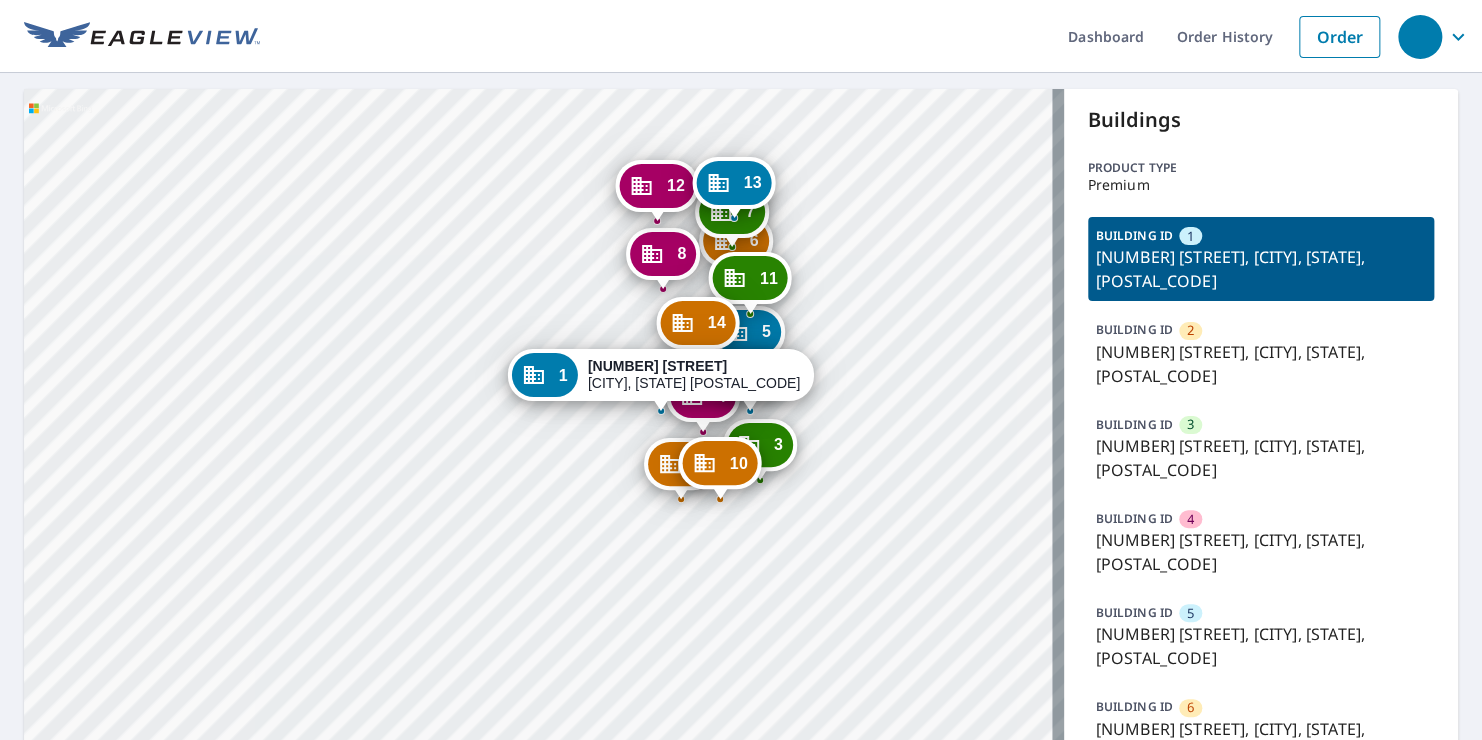 drag, startPoint x: 485, startPoint y: 505, endPoint x: 395, endPoint y: 492, distance: 90.934044 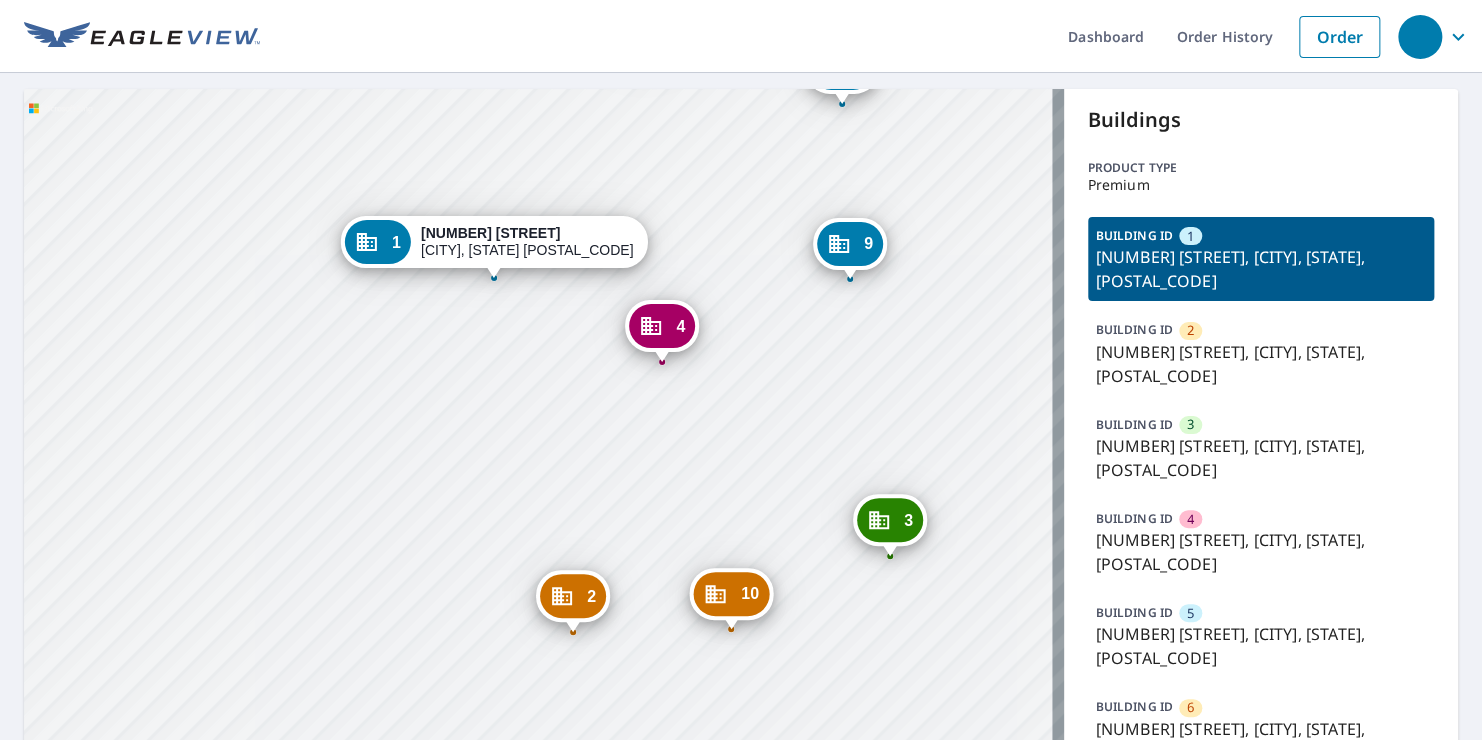 drag, startPoint x: 695, startPoint y: 441, endPoint x: 733, endPoint y: 551, distance: 116.37869 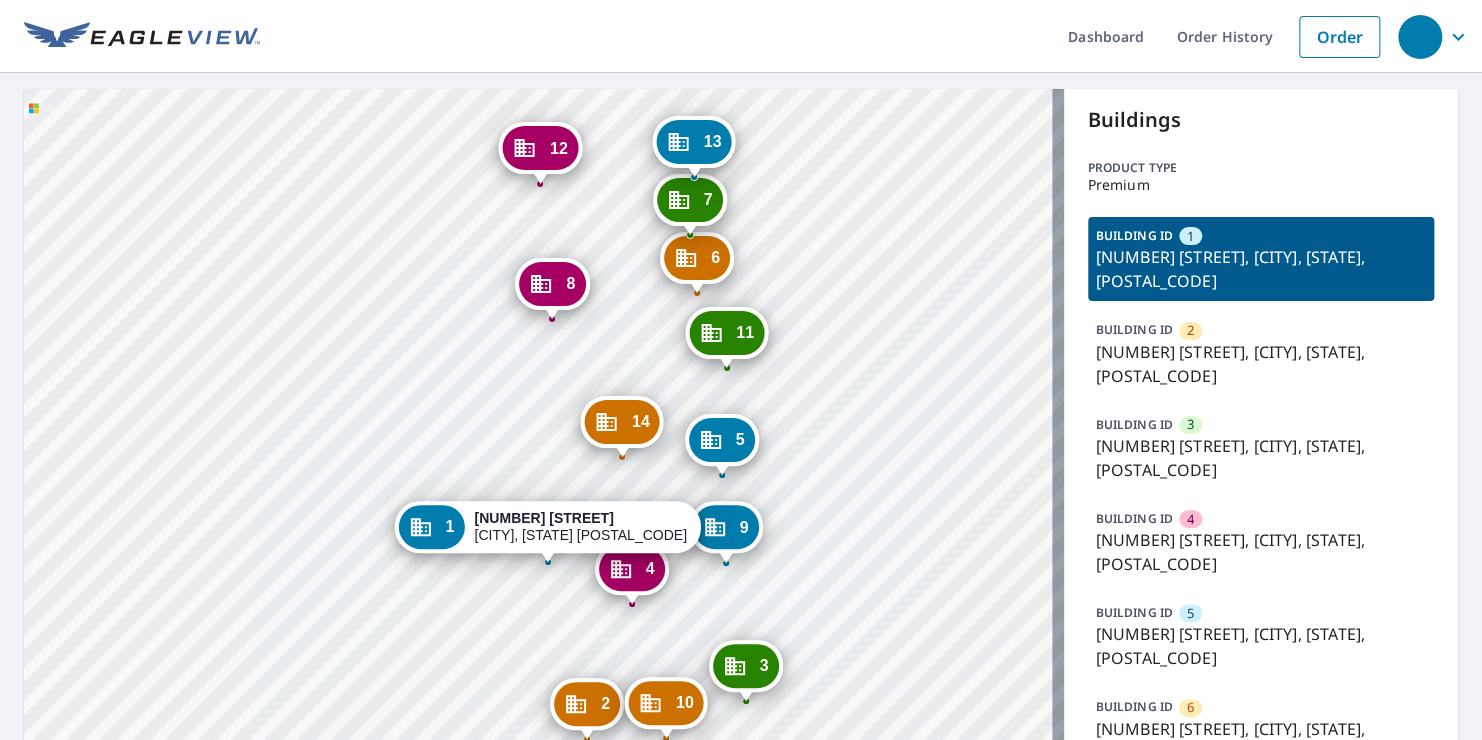 drag, startPoint x: 649, startPoint y: 433, endPoint x: 631, endPoint y: 613, distance: 180.89777 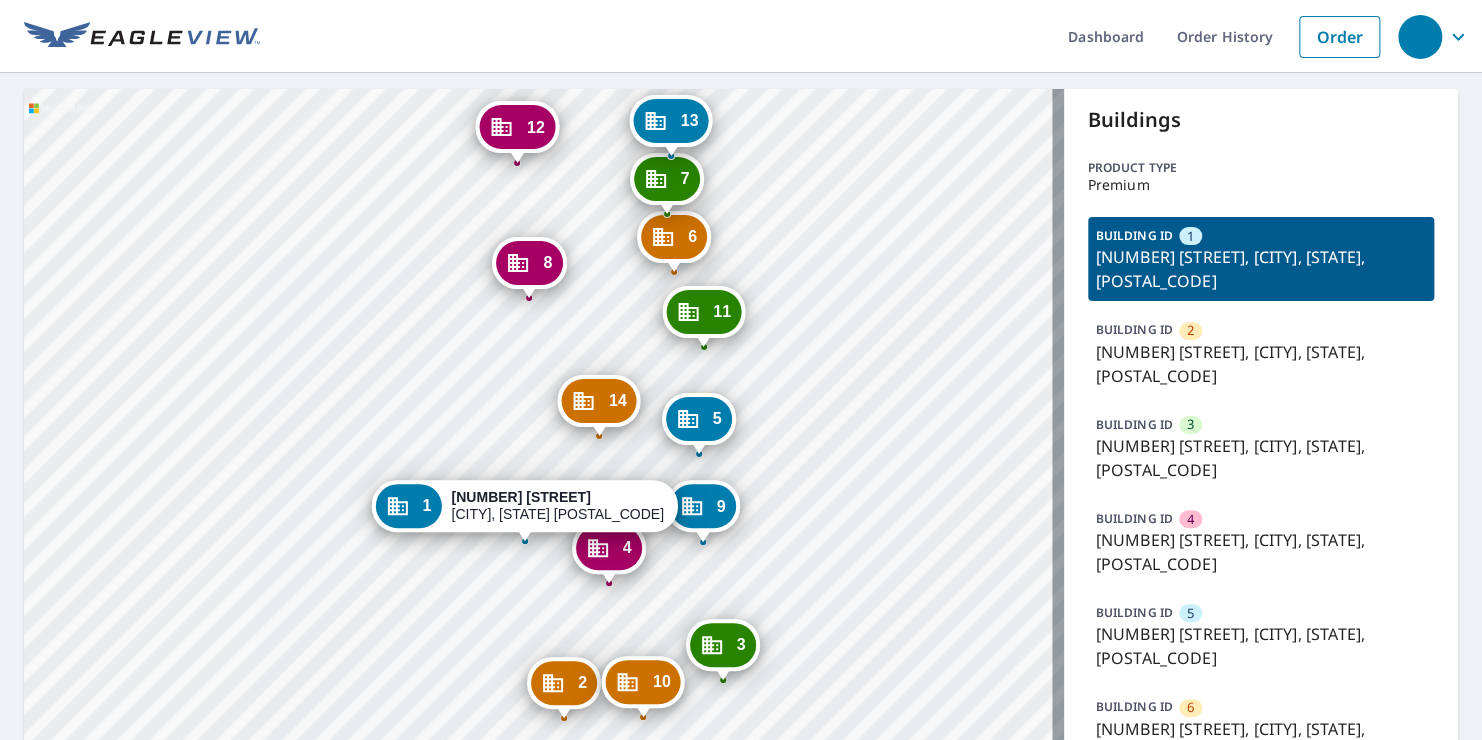 drag, startPoint x: 862, startPoint y: 472, endPoint x: 849, endPoint y: 440, distance: 34.539833 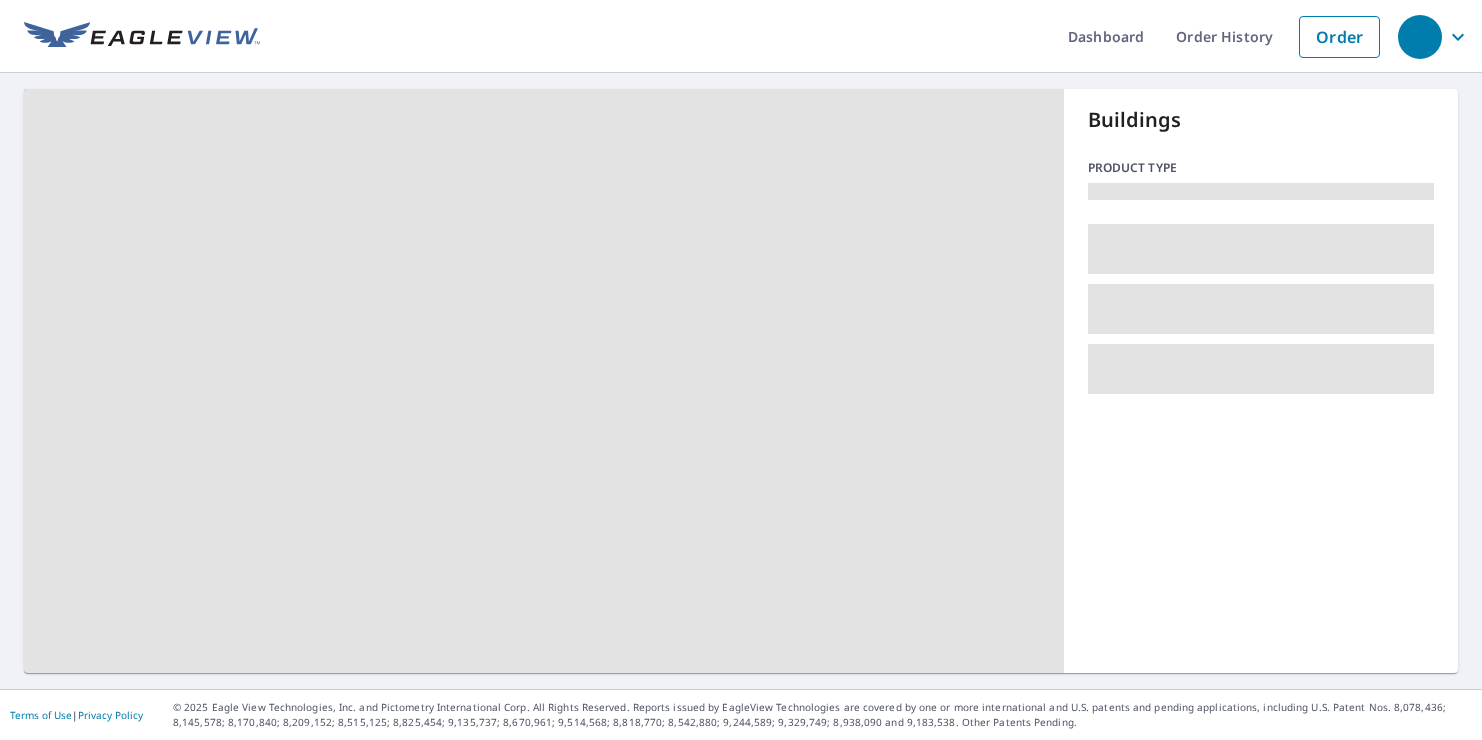scroll, scrollTop: 0, scrollLeft: 0, axis: both 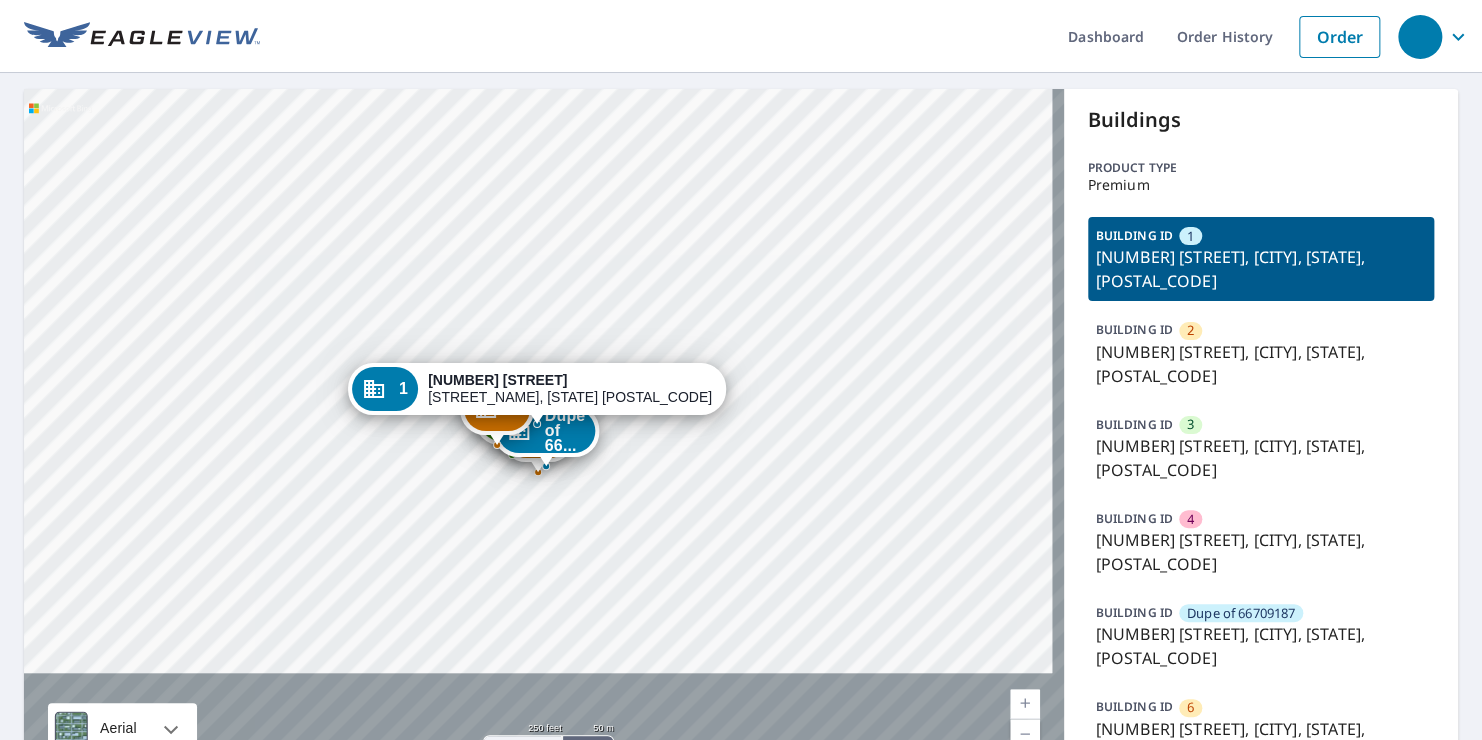 drag, startPoint x: 704, startPoint y: 381, endPoint x: 703, endPoint y: 428, distance: 47.010635 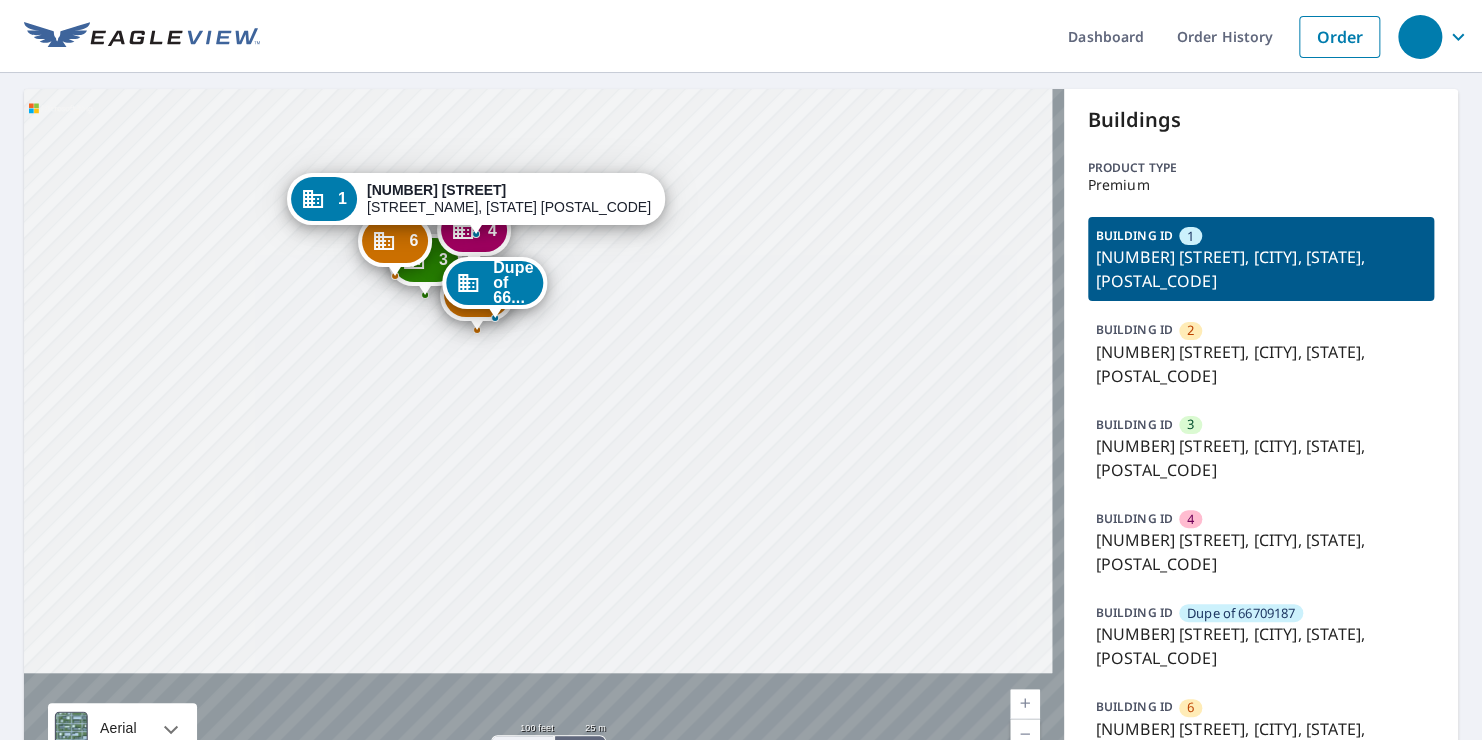 drag, startPoint x: 630, startPoint y: 501, endPoint x: 704, endPoint y: 252, distance: 259.76337 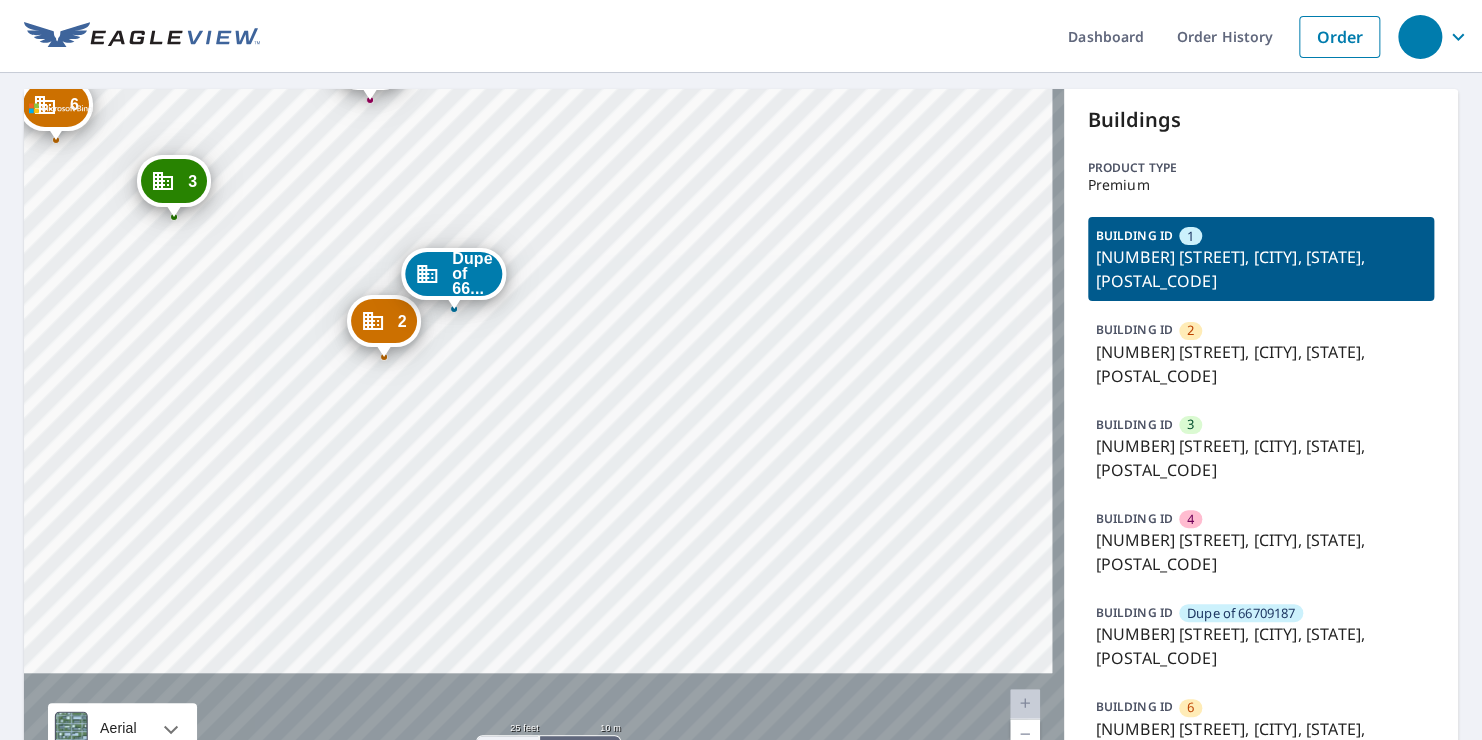 drag, startPoint x: 461, startPoint y: 284, endPoint x: 818, endPoint y: 391, distance: 372.69022 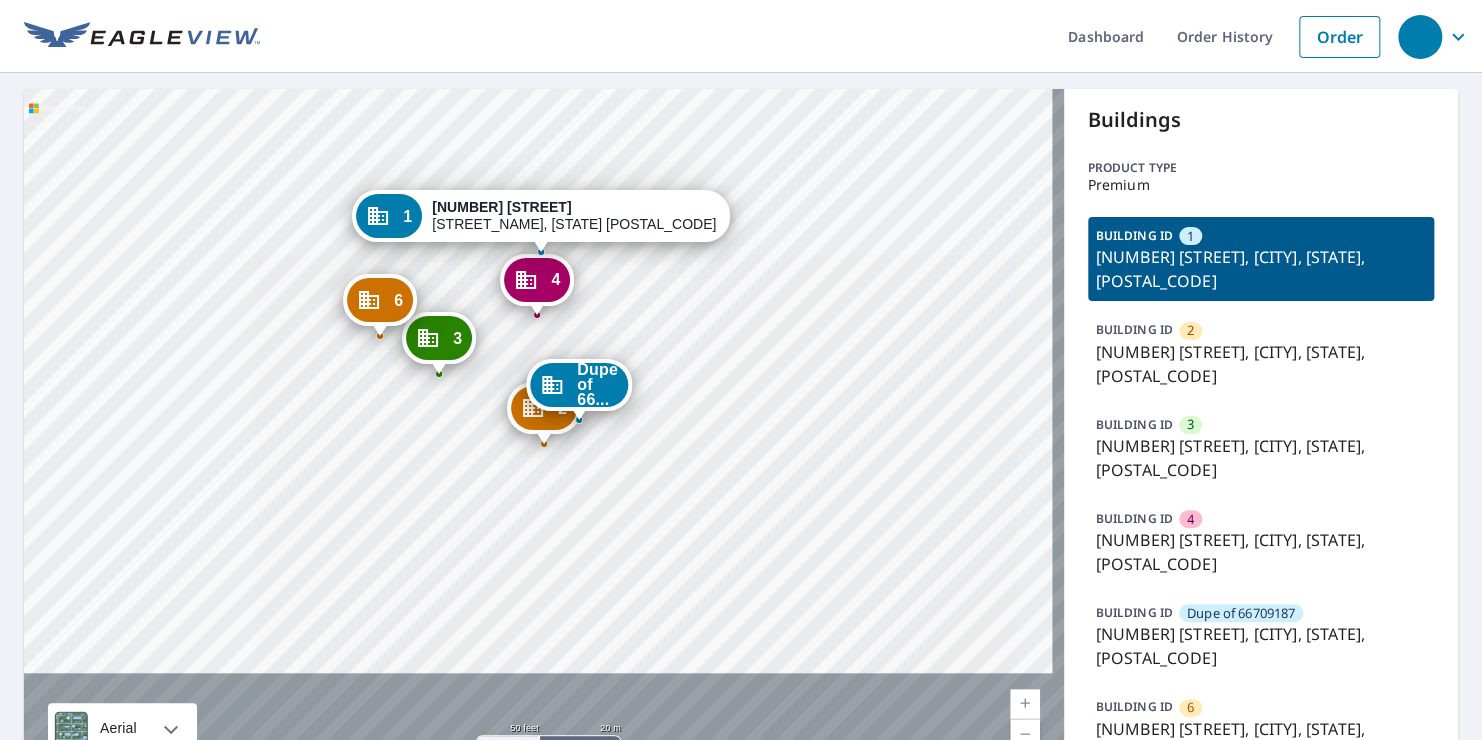 drag, startPoint x: 765, startPoint y: 478, endPoint x: 717, endPoint y: 455, distance: 53.225933 